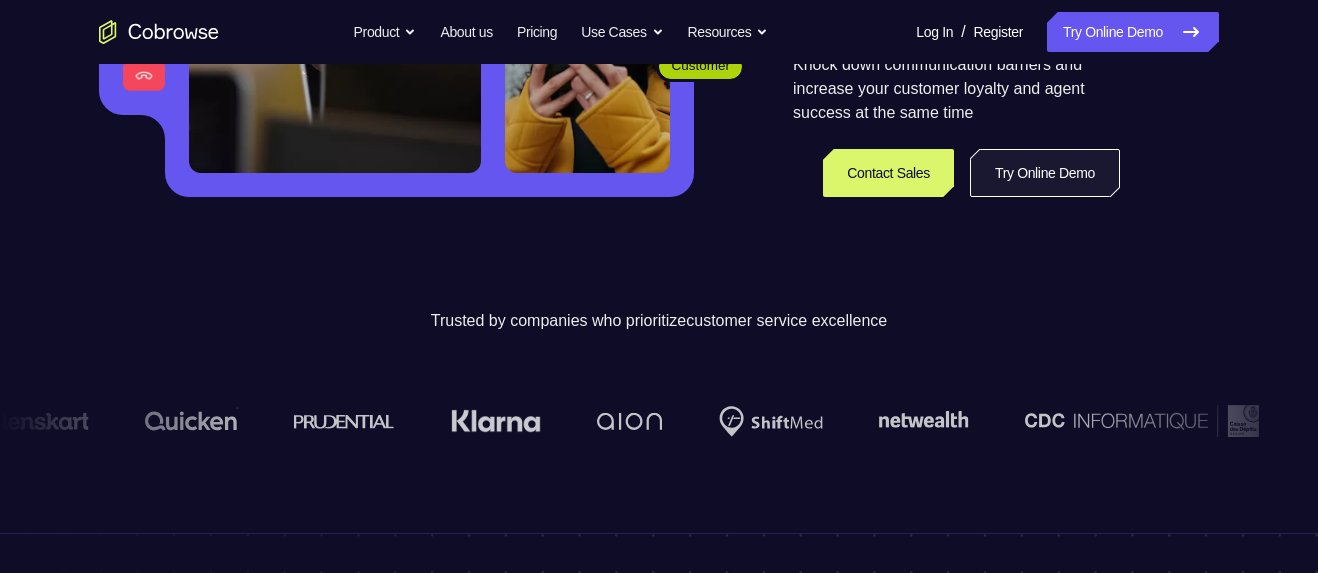scroll, scrollTop: 547, scrollLeft: 0, axis: vertical 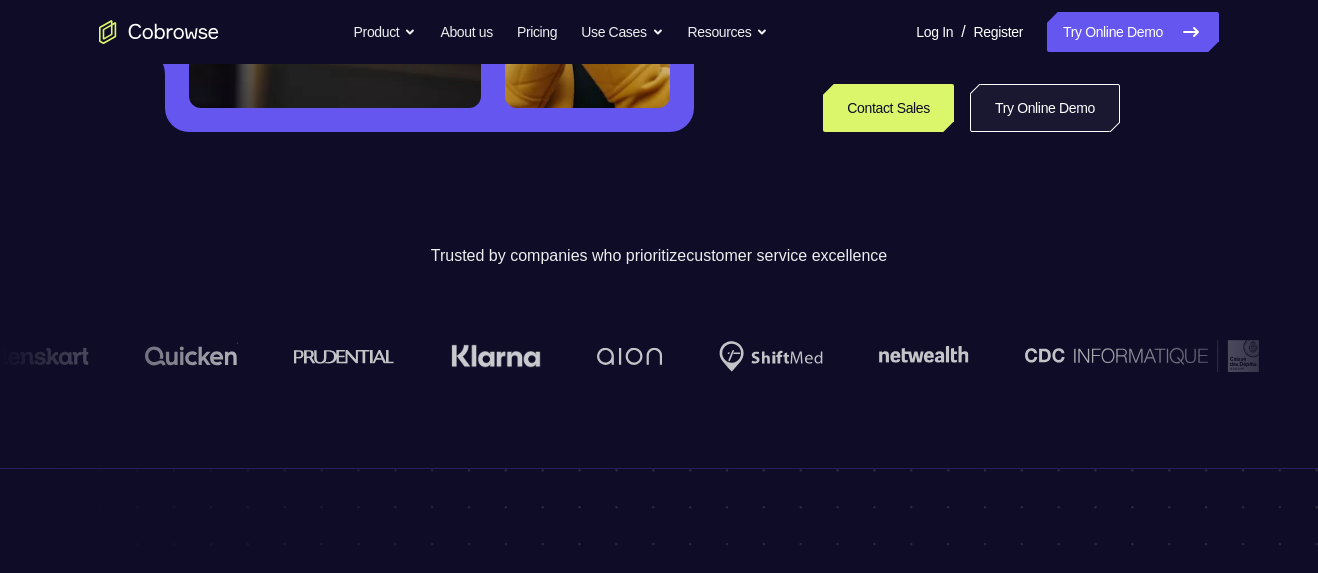 click on "Try Online Demo" at bounding box center [1045, 108] 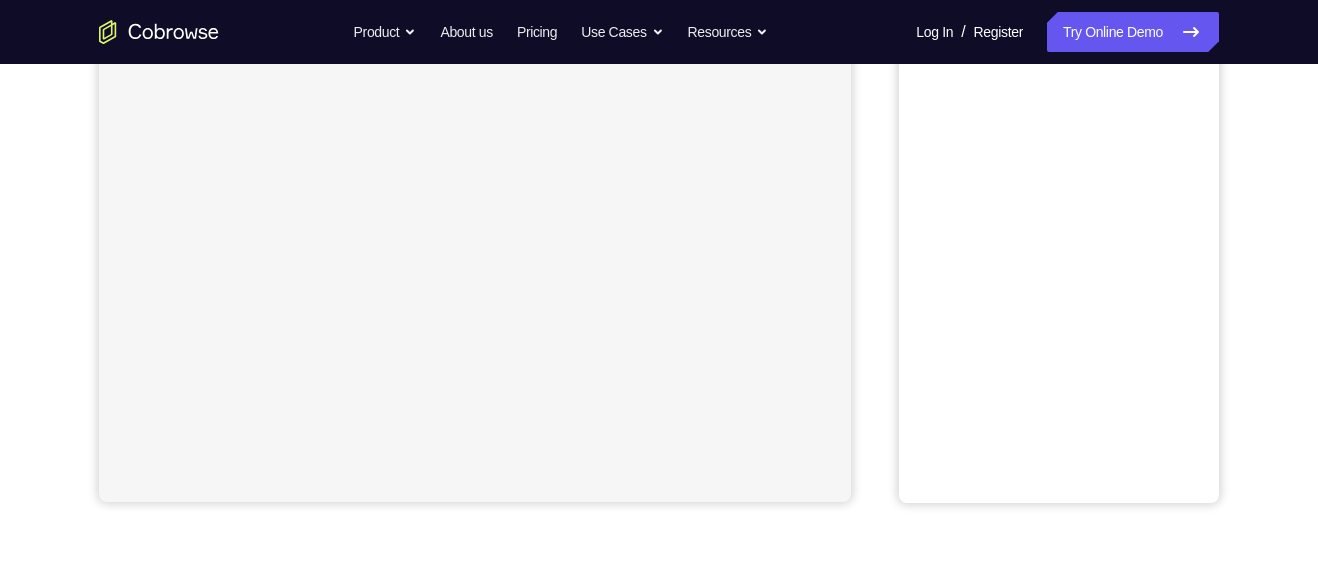 scroll, scrollTop: 0, scrollLeft: 0, axis: both 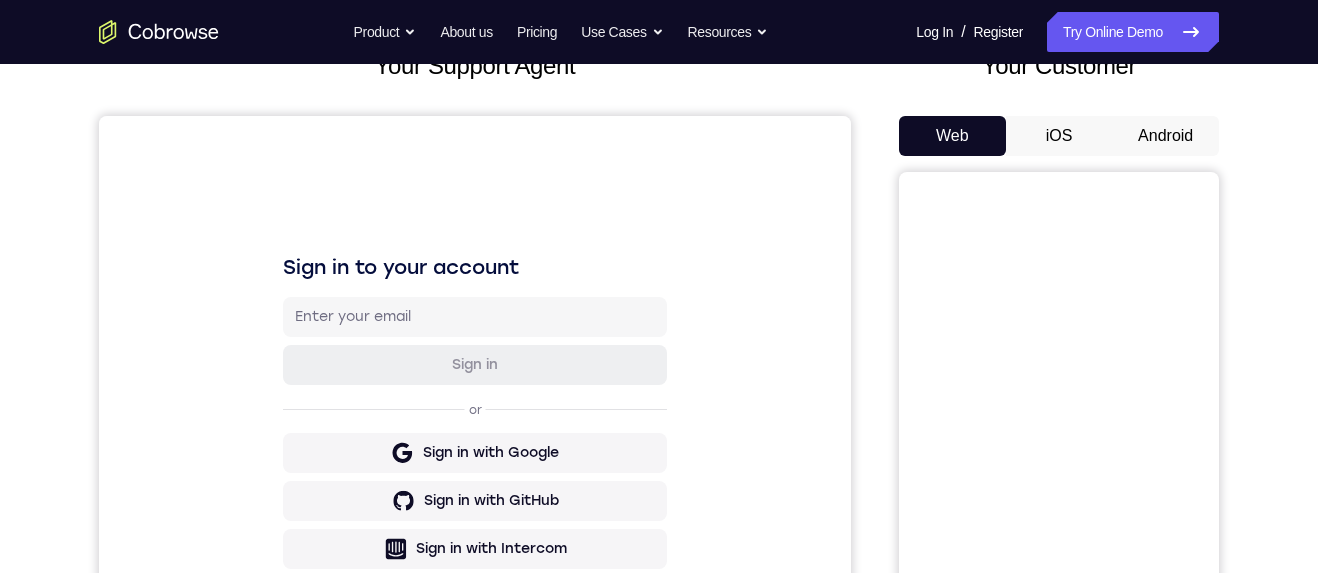 click on "Android" at bounding box center [1165, 136] 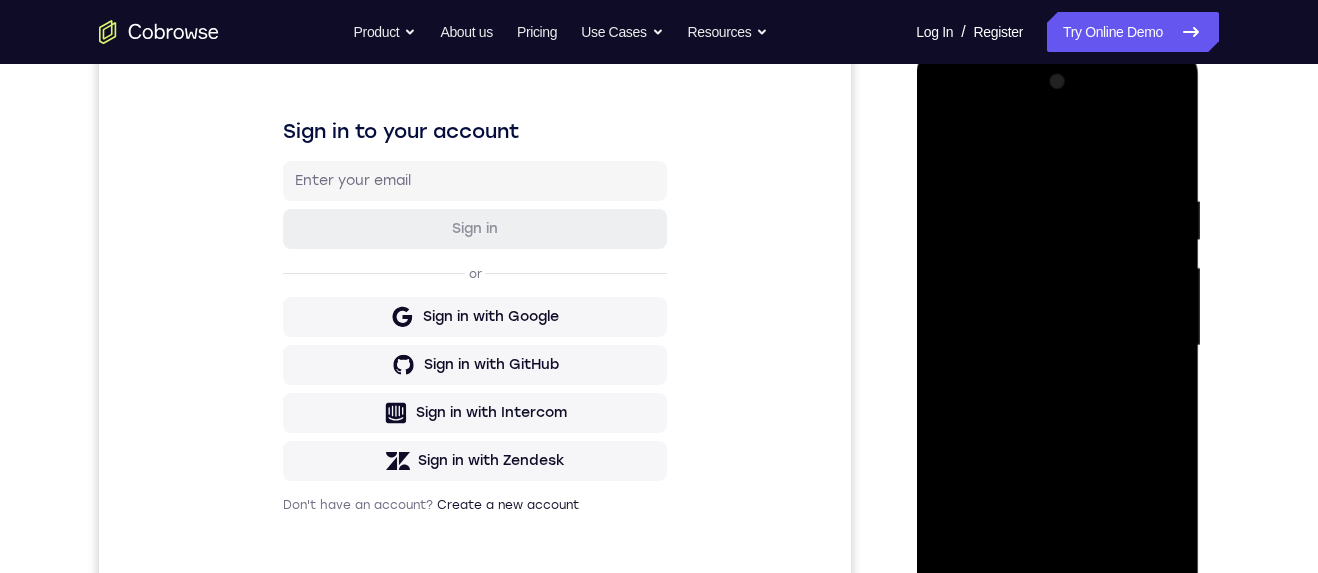 scroll, scrollTop: 375, scrollLeft: 0, axis: vertical 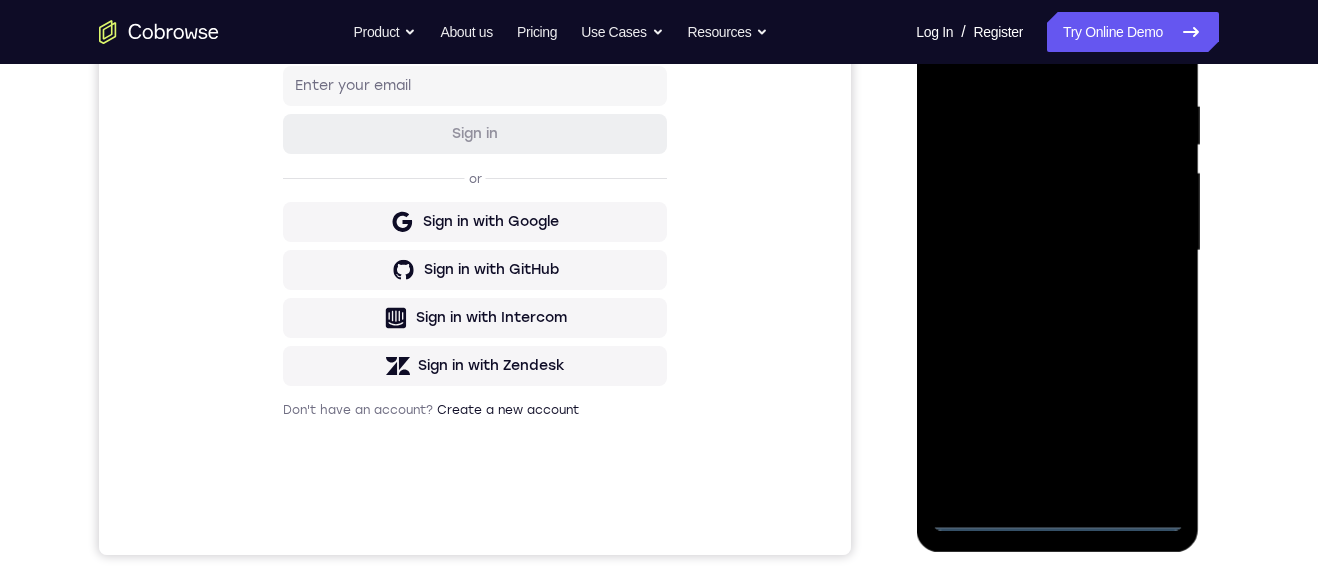 click at bounding box center [1057, 251] 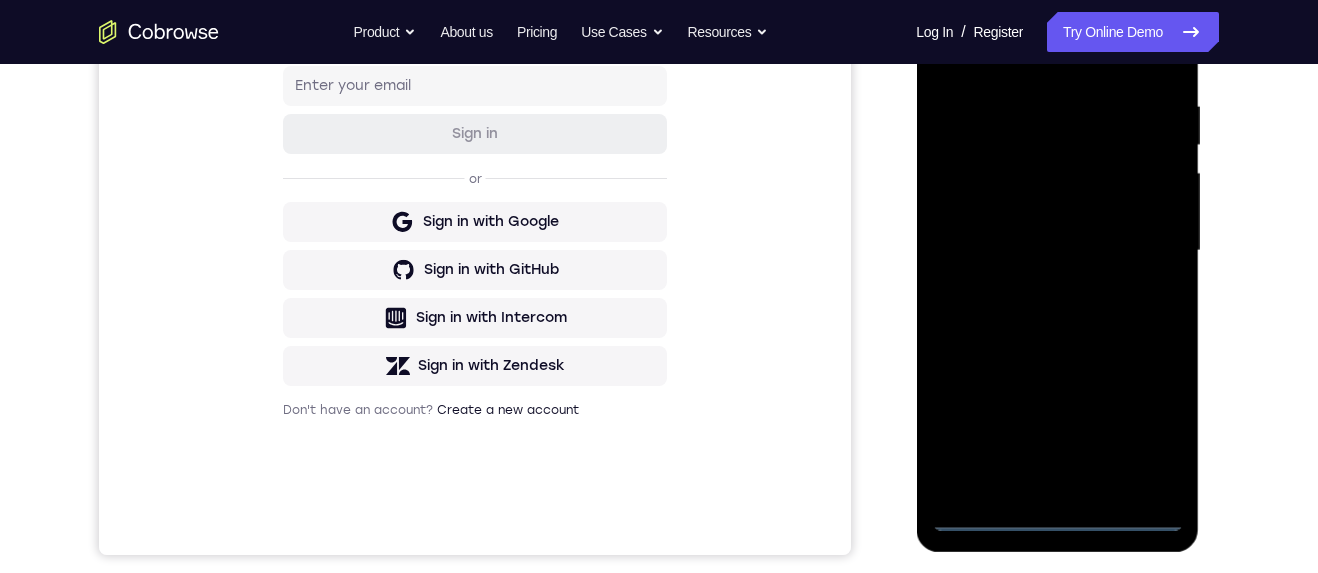 scroll, scrollTop: 389, scrollLeft: 0, axis: vertical 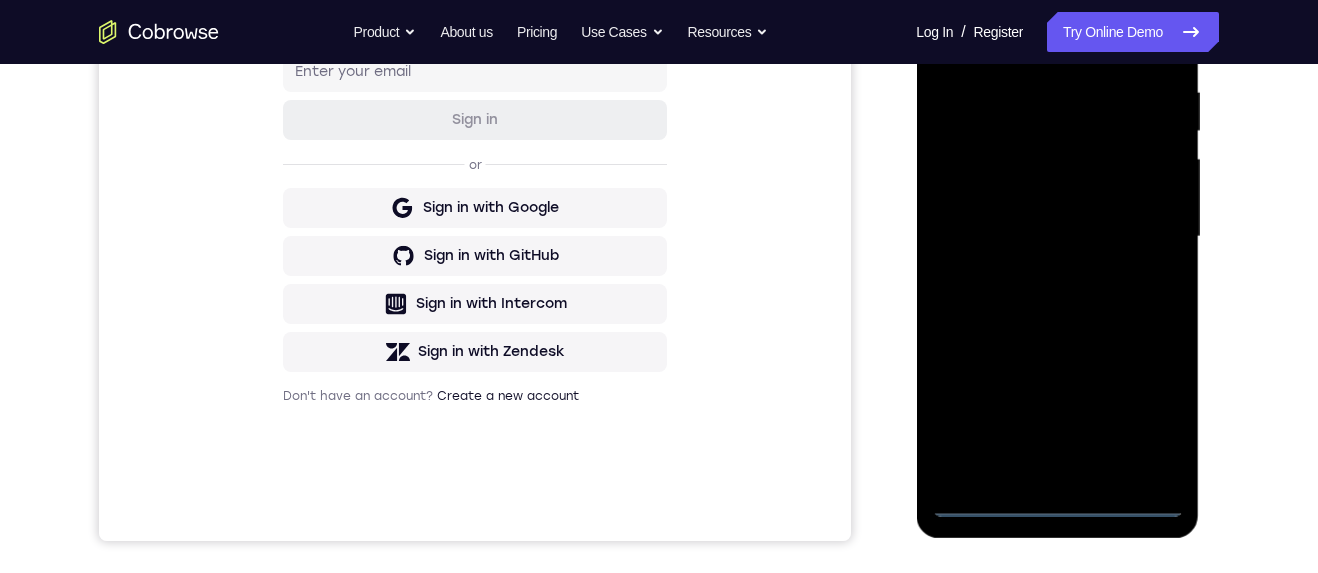click at bounding box center [1057, 237] 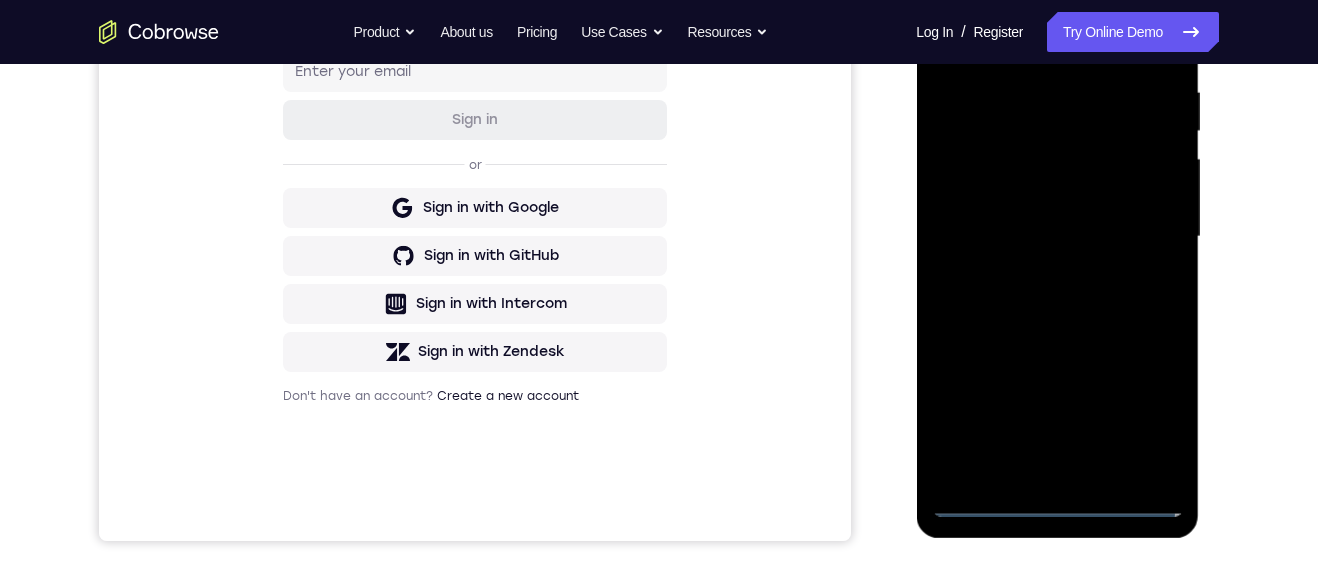 click at bounding box center (1057, 237) 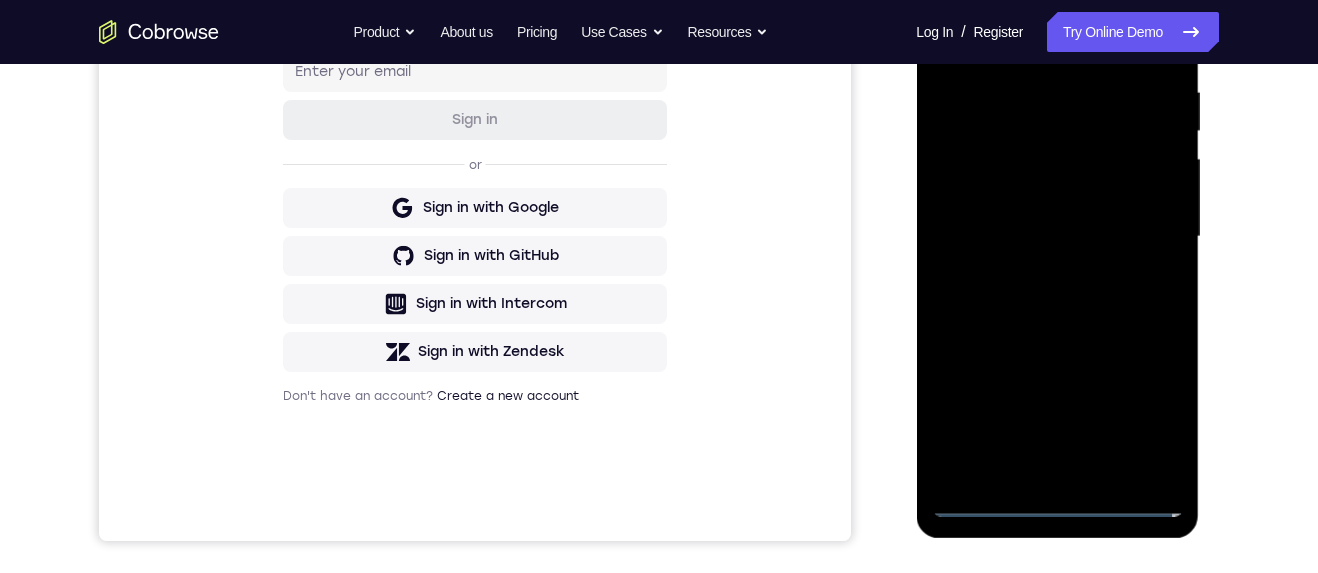 click at bounding box center (1057, 237) 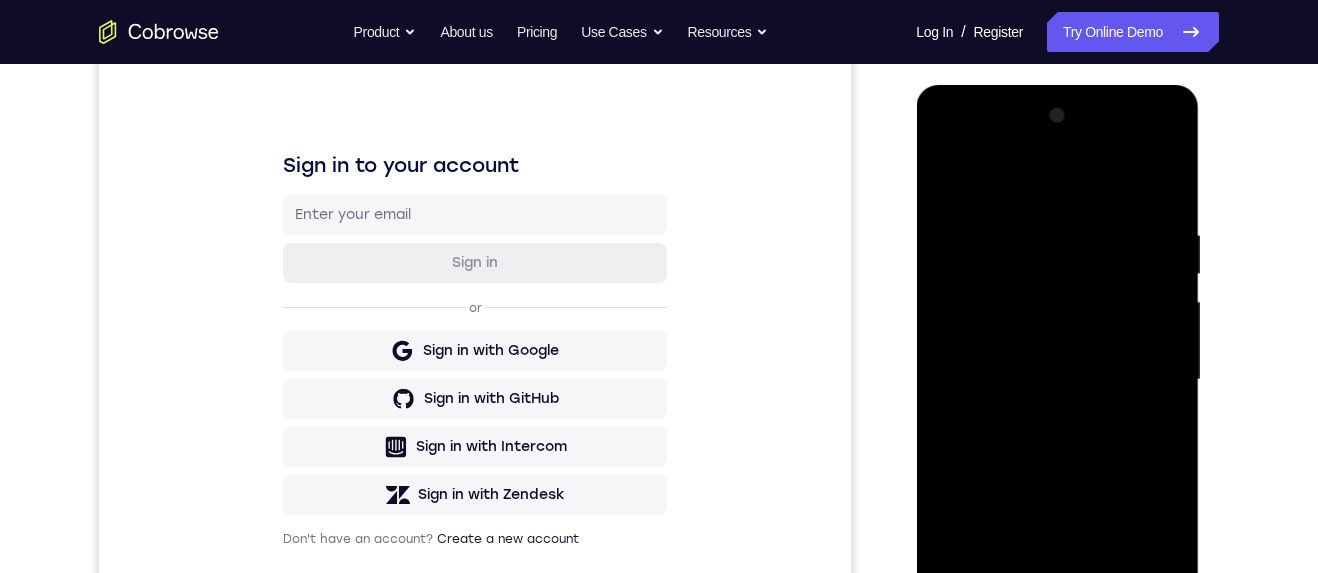 click at bounding box center (1057, 380) 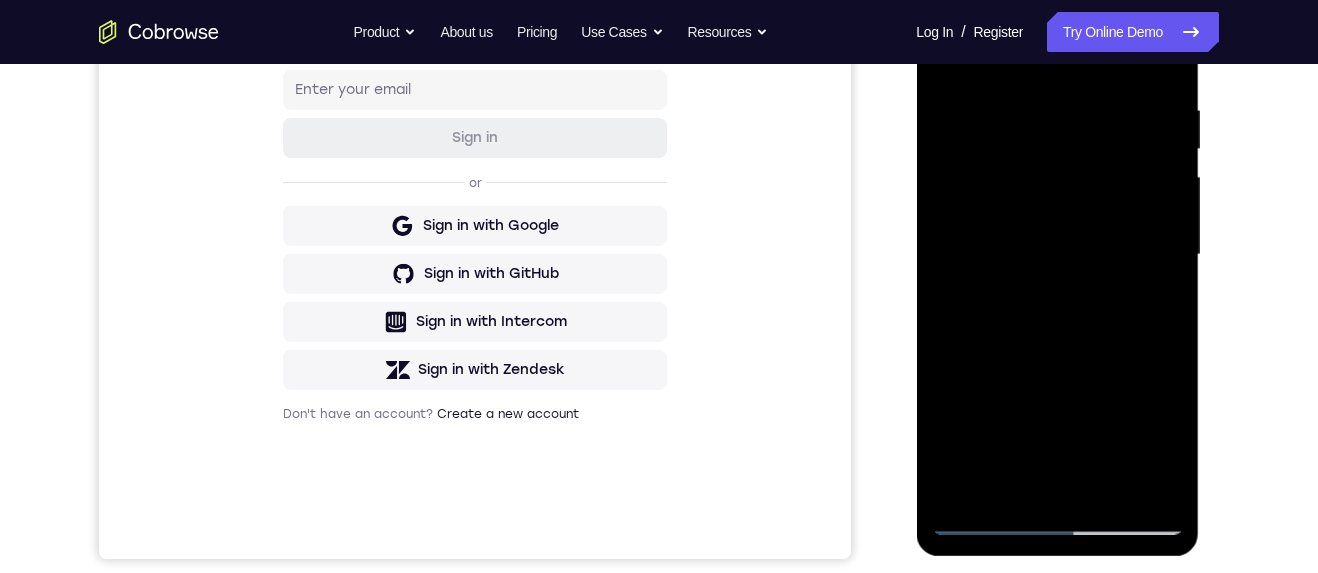 click at bounding box center [1057, 255] 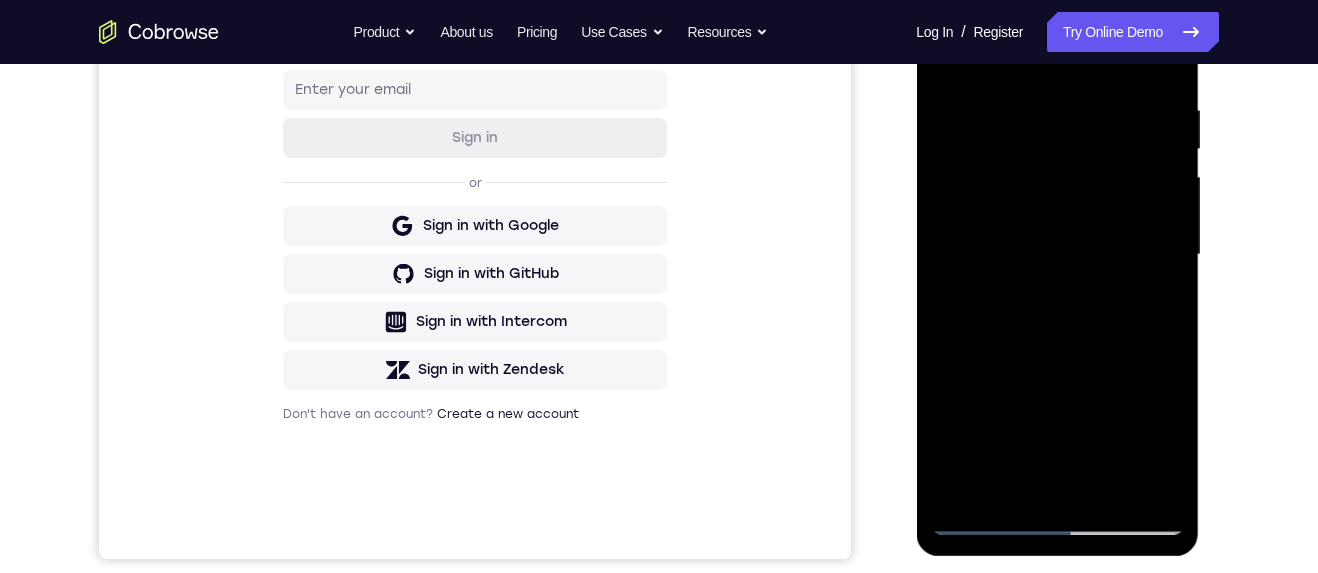 click at bounding box center (1057, 255) 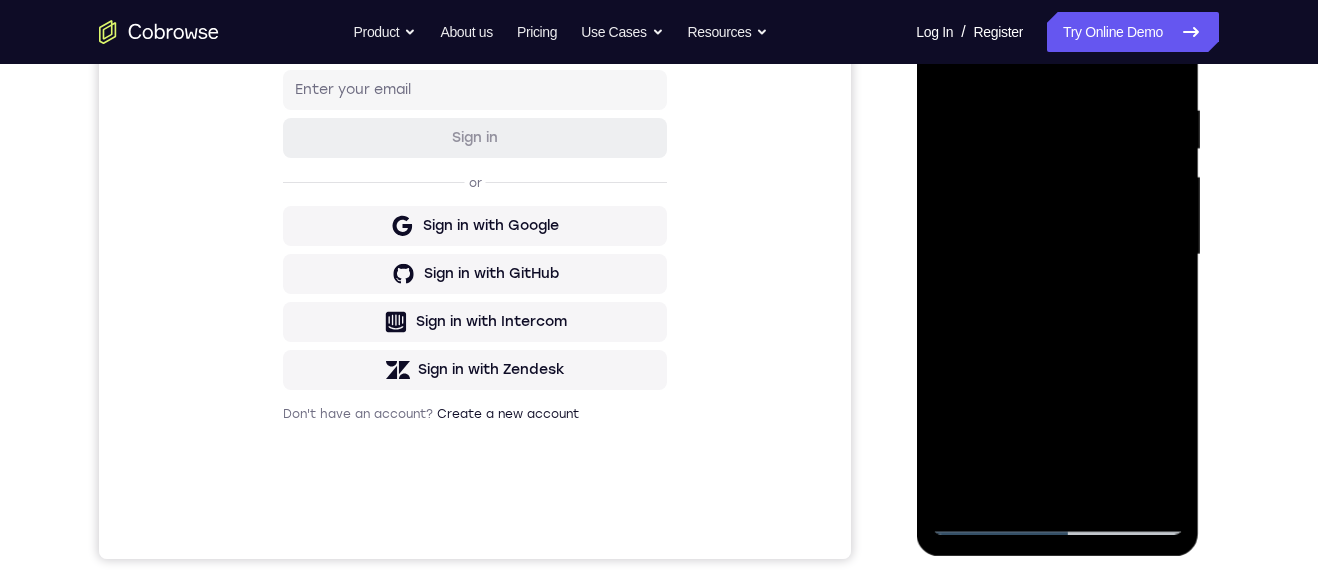 click at bounding box center (1057, 255) 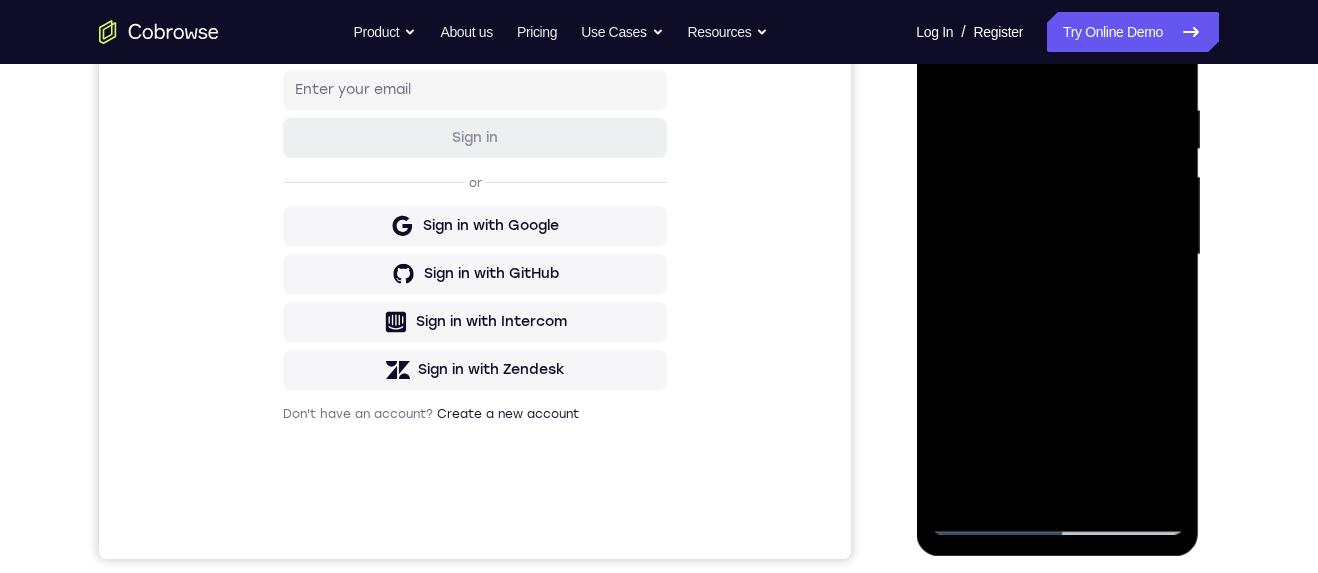 click at bounding box center [1057, 255] 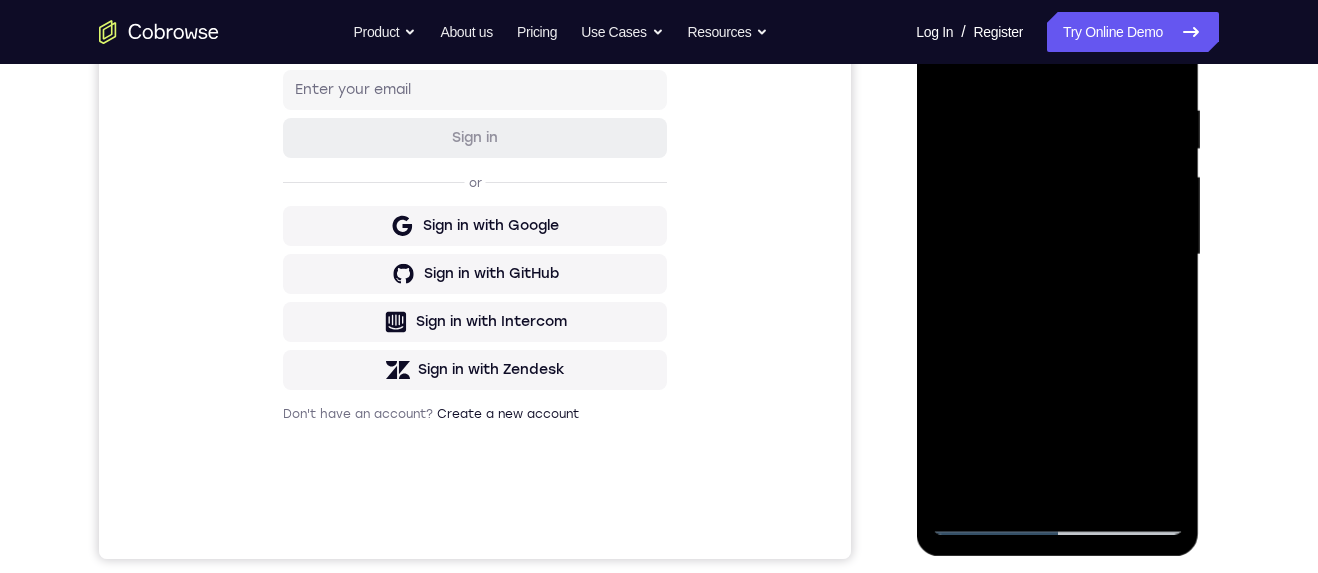 click at bounding box center (1057, 255) 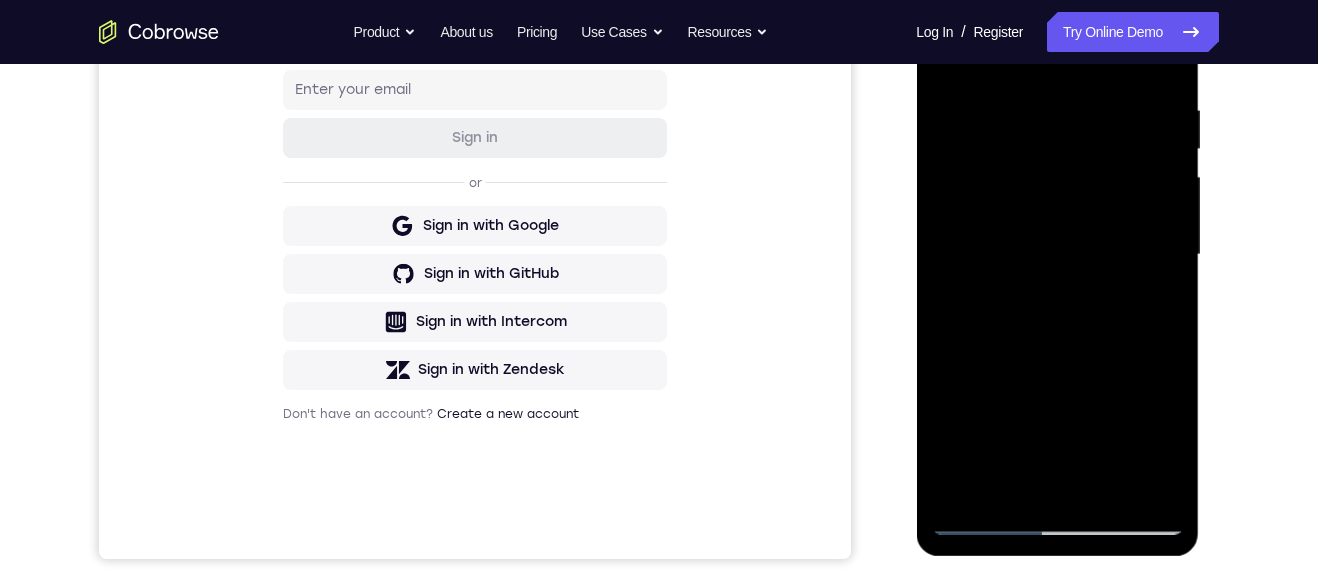 click at bounding box center (1057, 255) 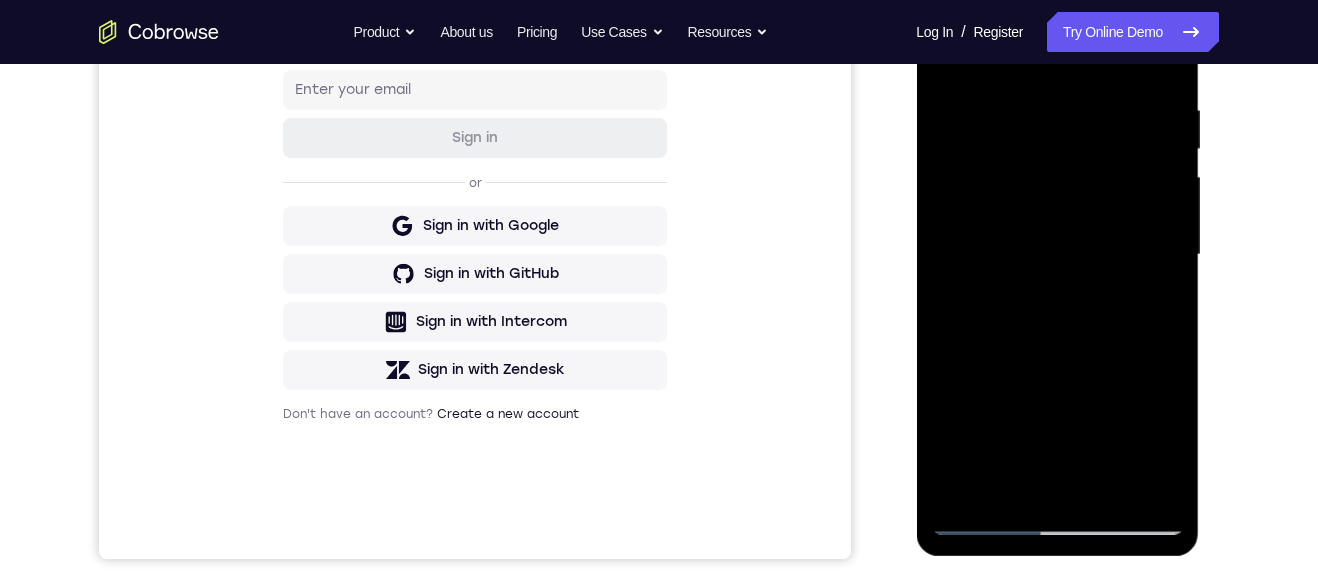 click at bounding box center (1057, 255) 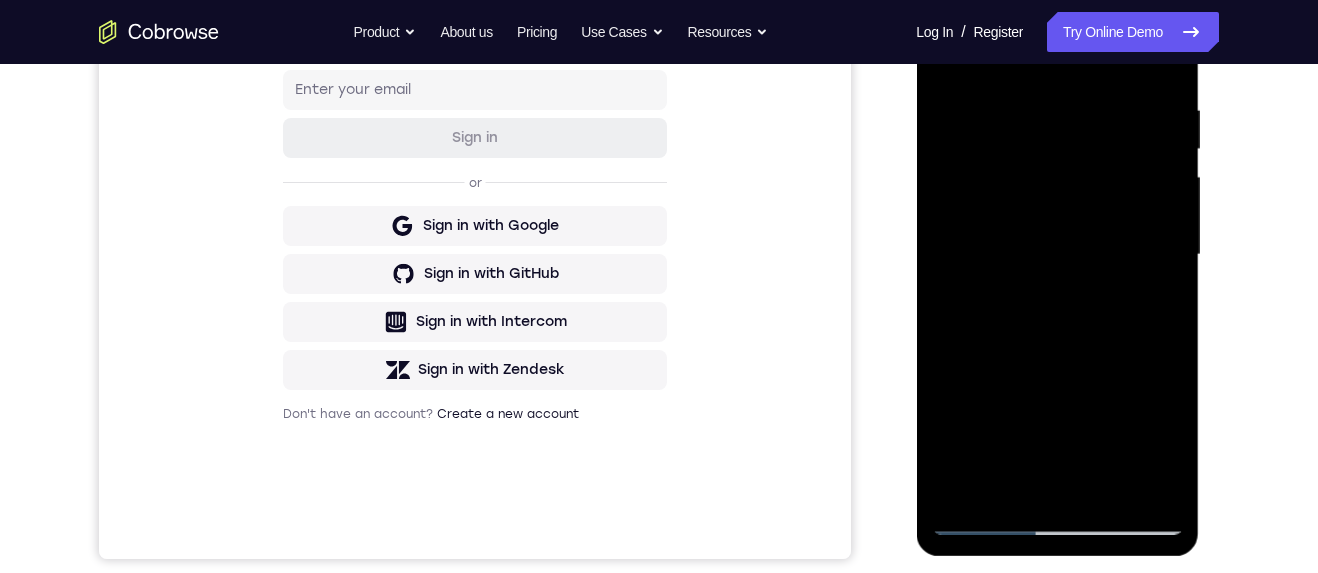 click at bounding box center [1057, 255] 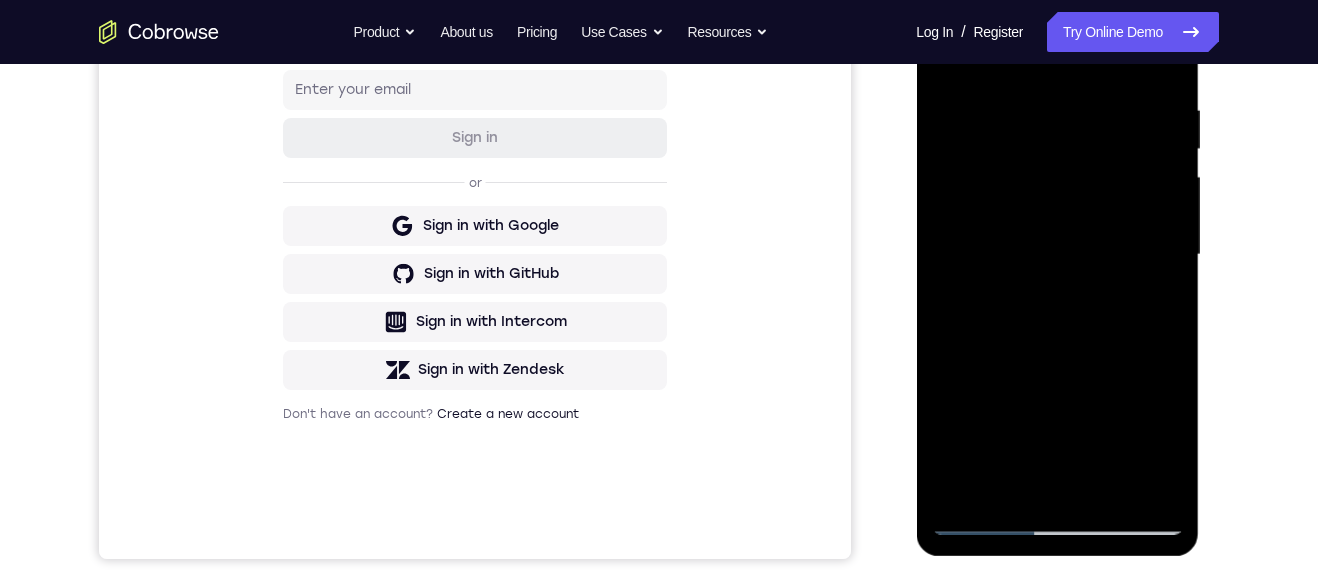 click at bounding box center (1057, 255) 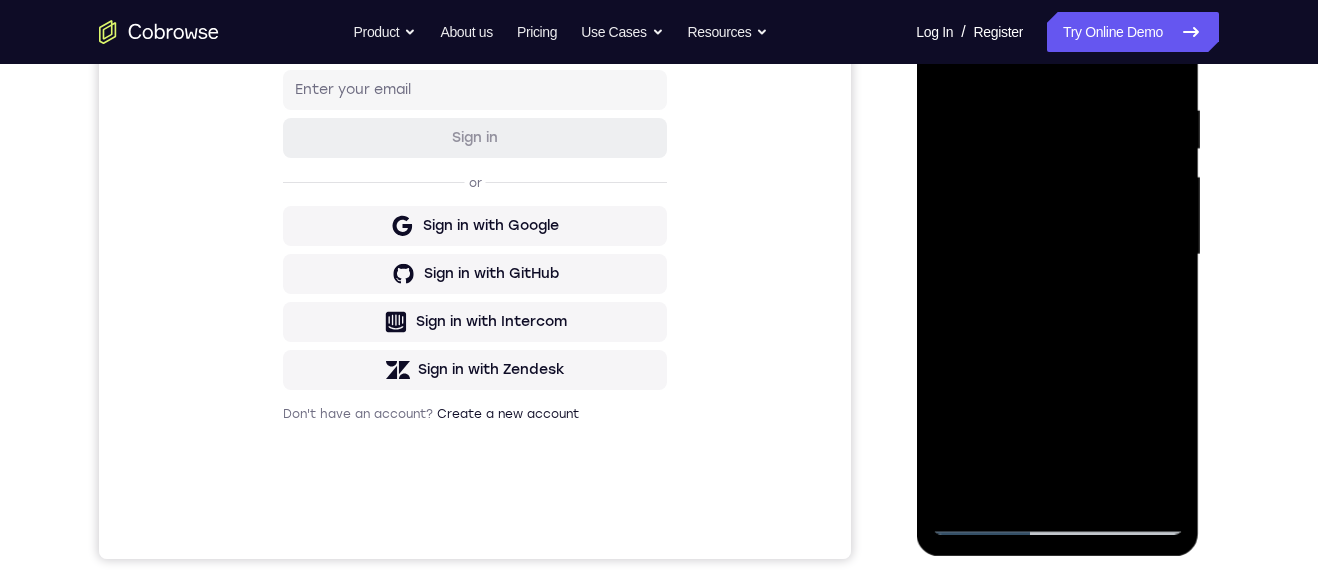click at bounding box center [1057, 255] 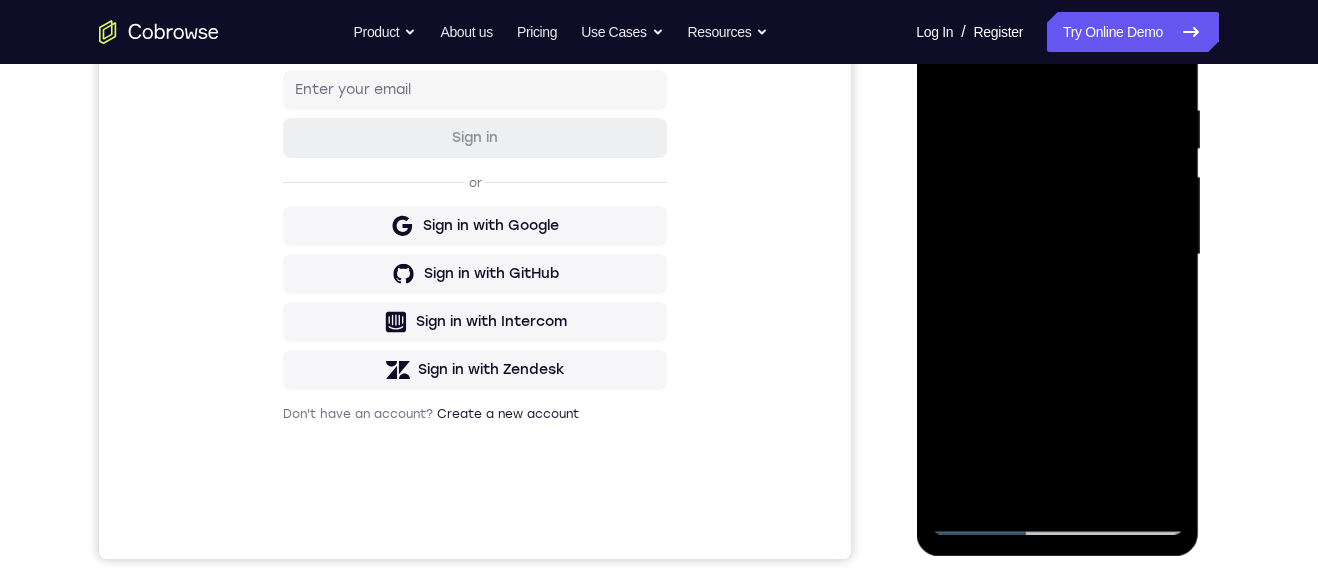 click at bounding box center (1057, 255) 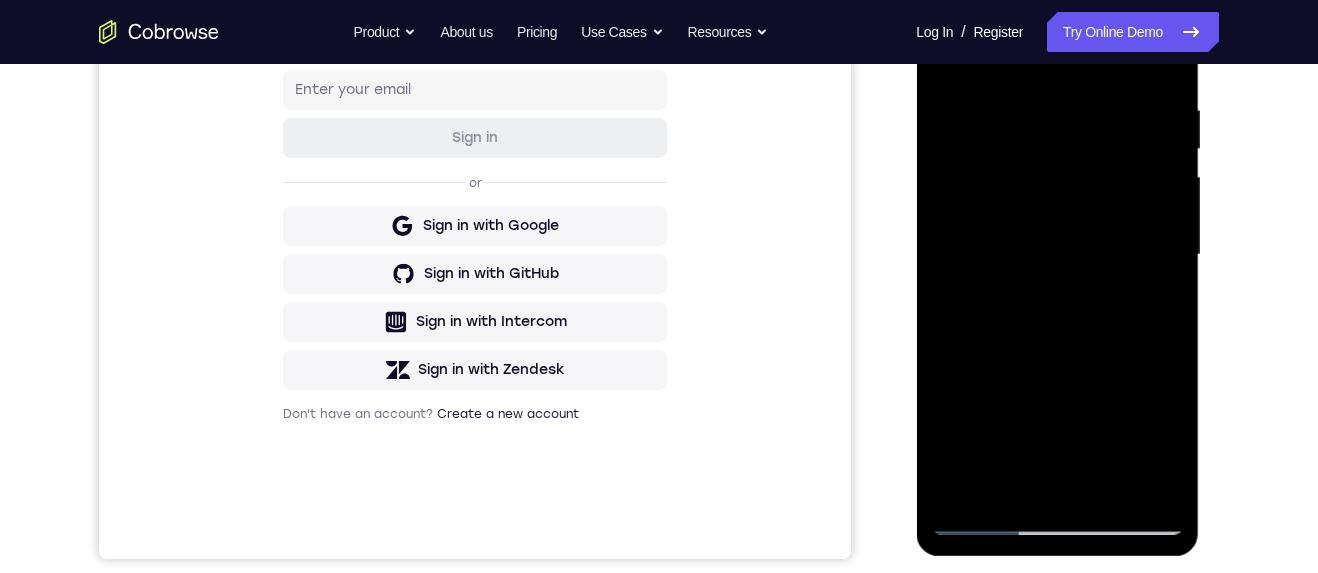click at bounding box center (1057, 255) 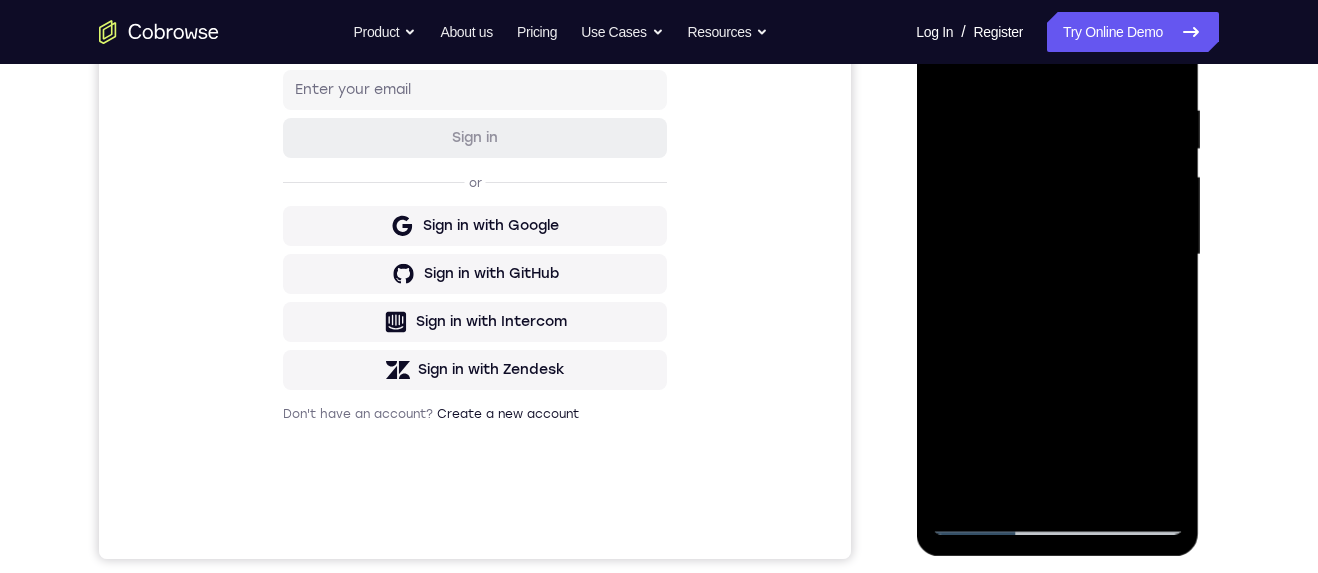 click at bounding box center (1057, 255) 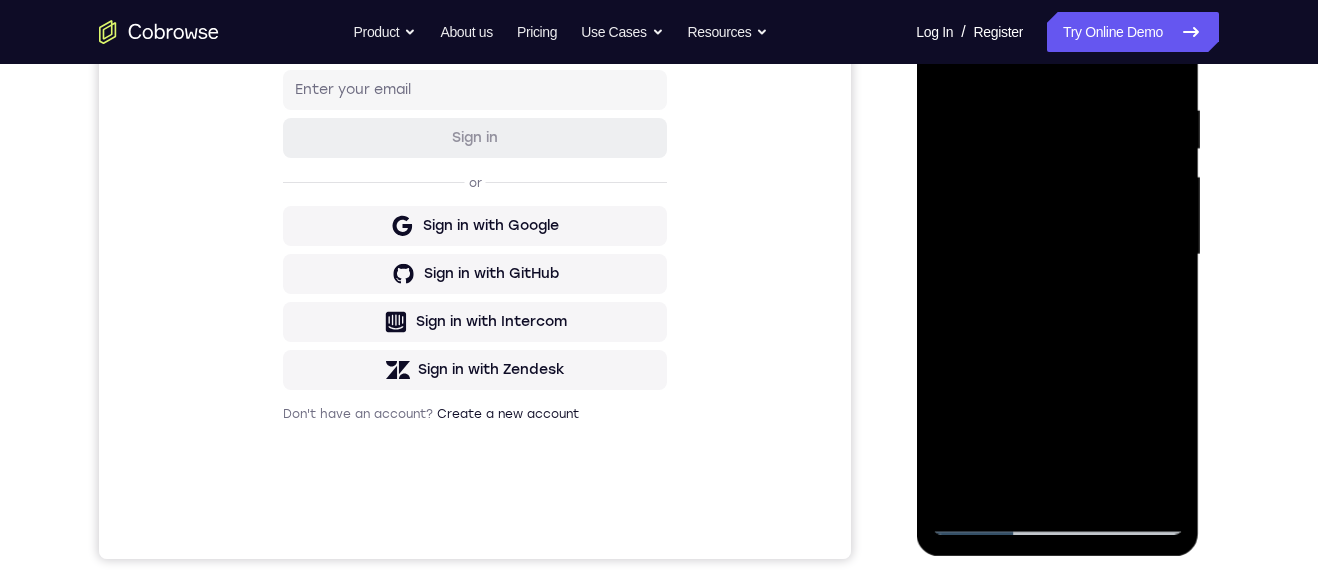 click at bounding box center [1057, 255] 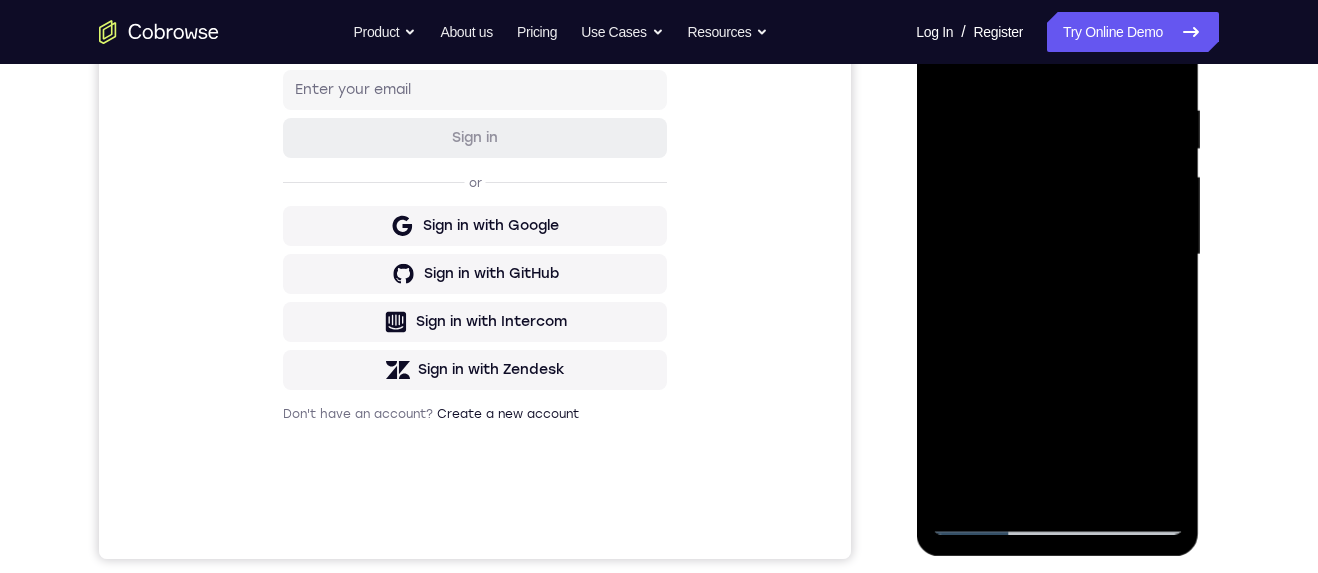 click at bounding box center (1057, 255) 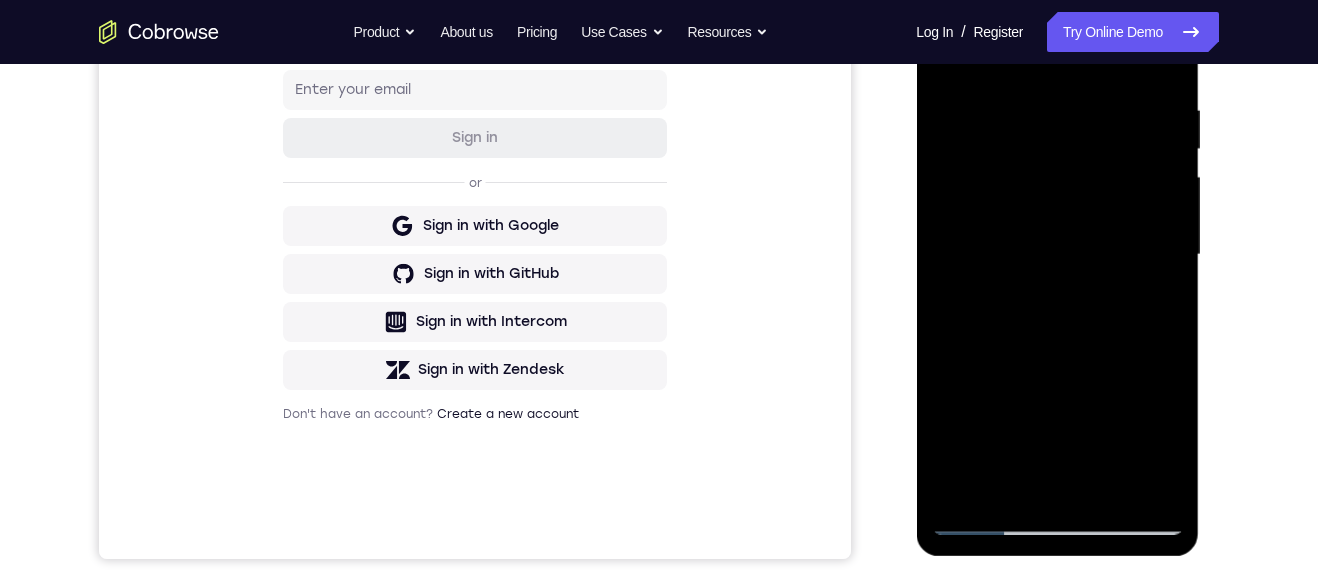 click at bounding box center [1057, 255] 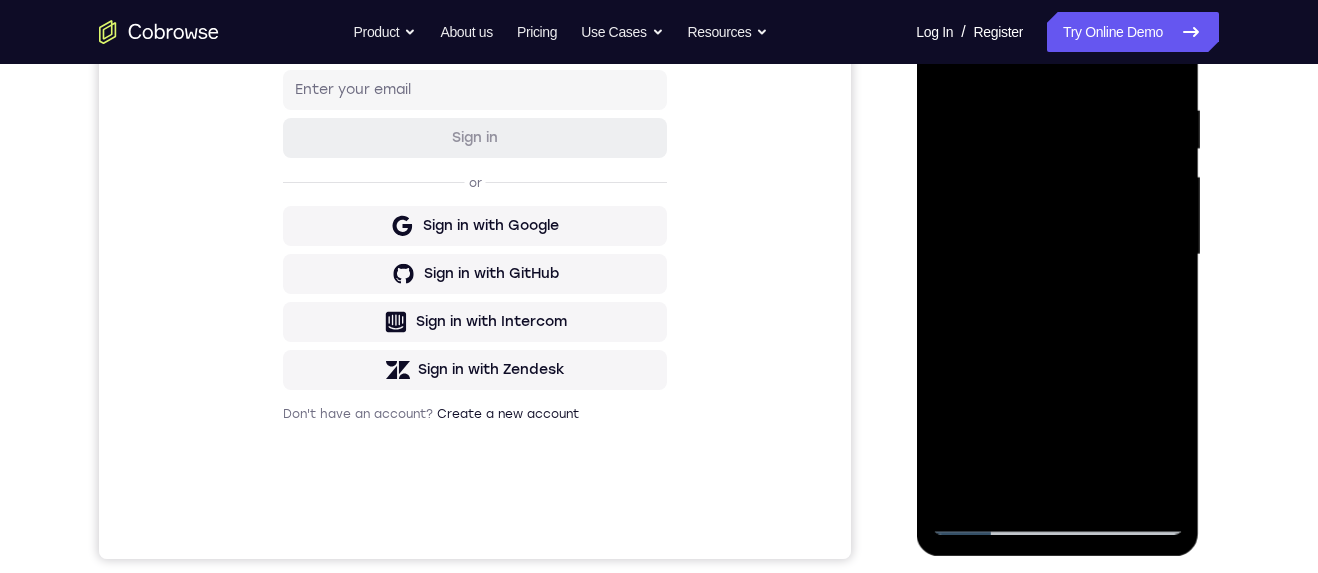 scroll, scrollTop: 421, scrollLeft: 0, axis: vertical 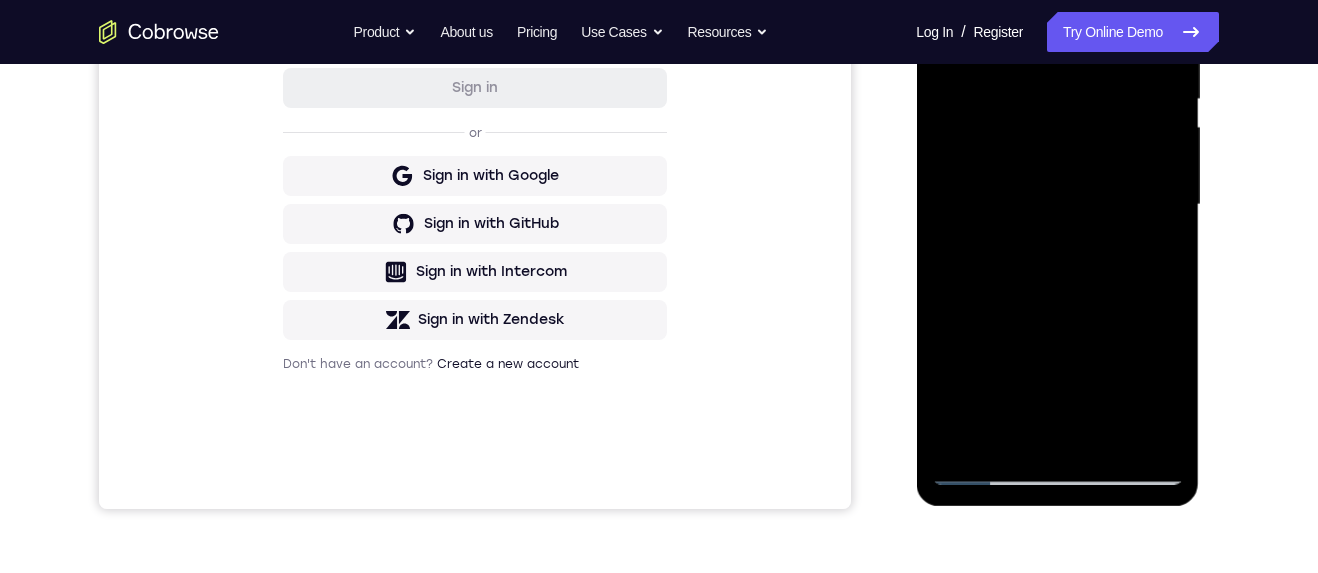 click at bounding box center [1057, 205] 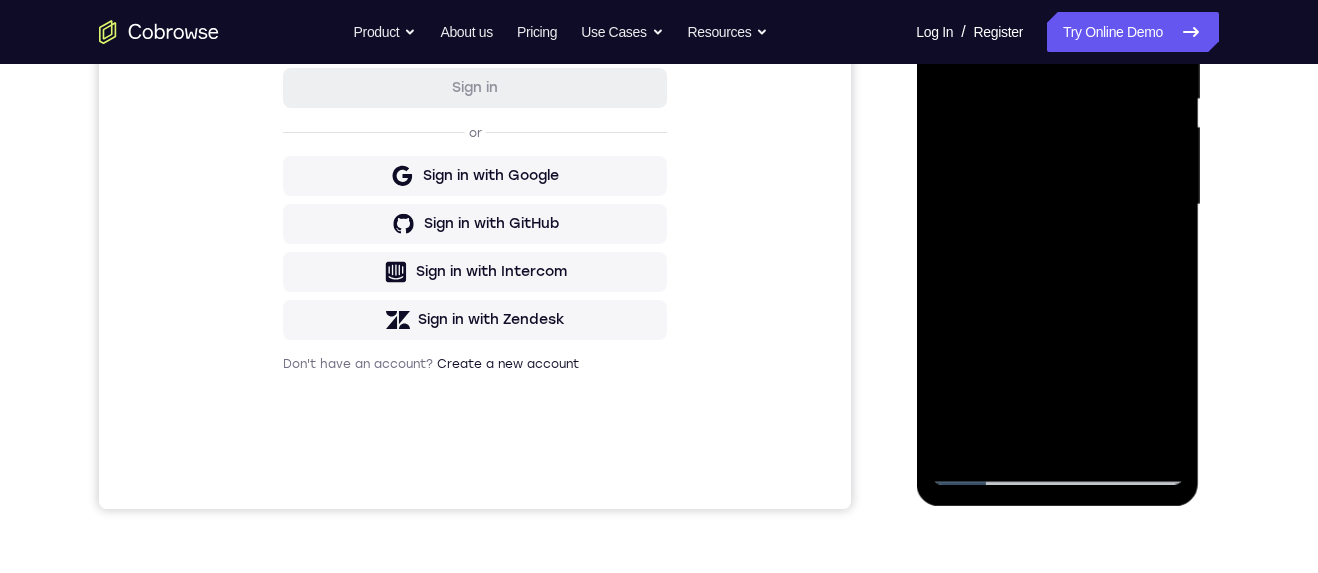 click at bounding box center [1057, 205] 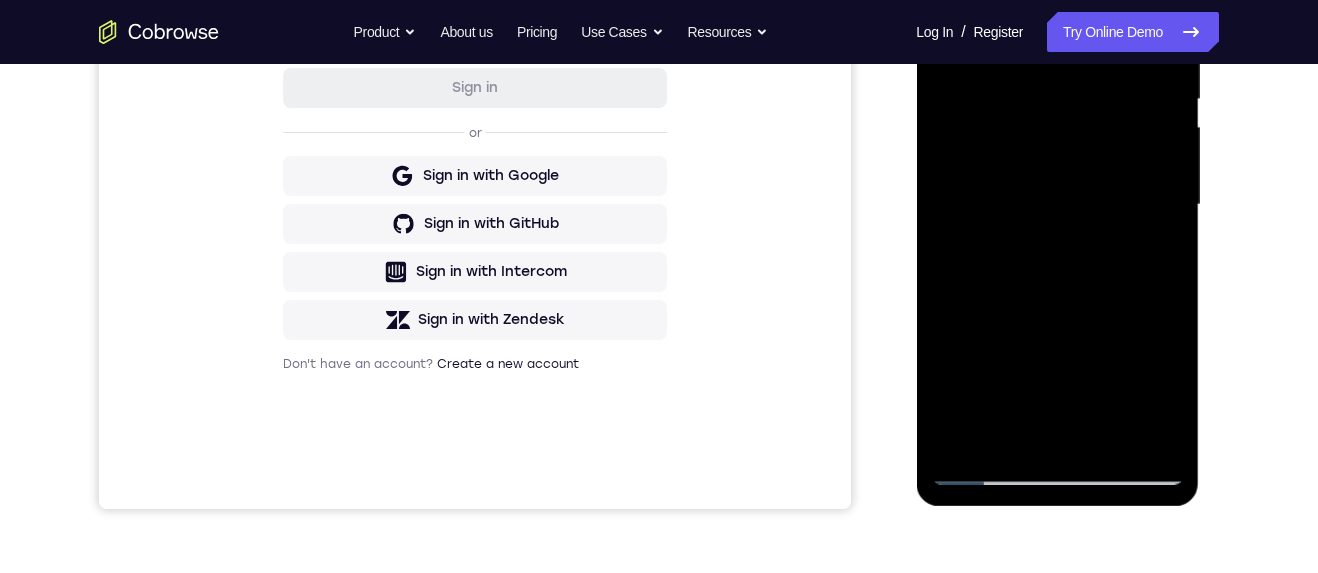 click at bounding box center [1057, 205] 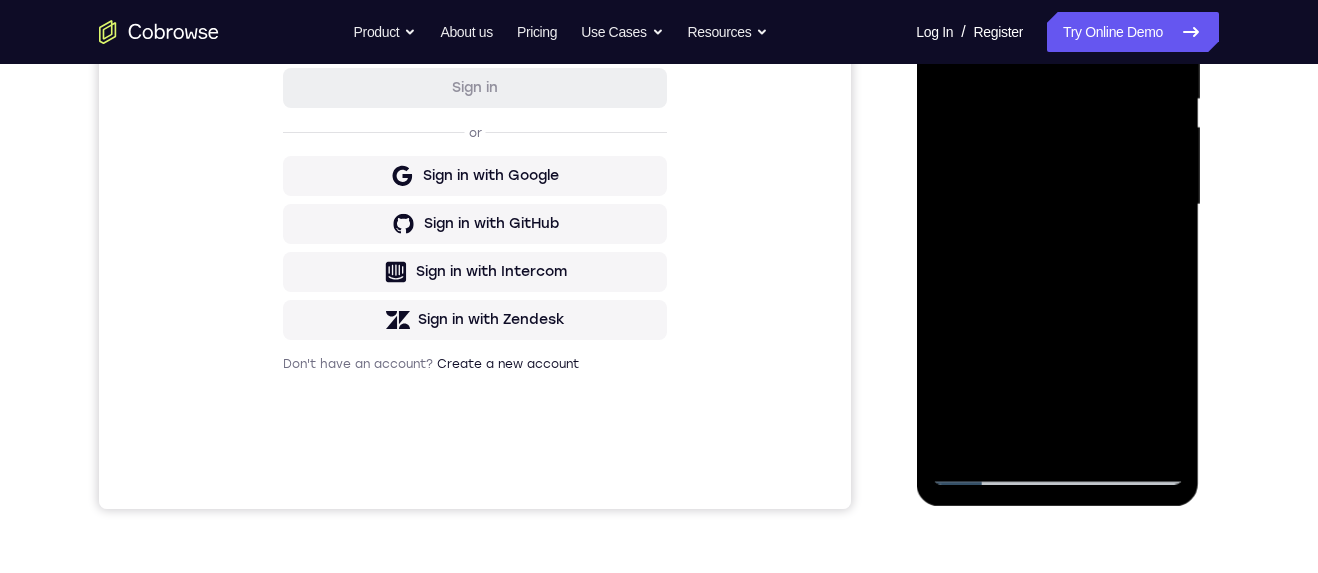 click at bounding box center (1057, 205) 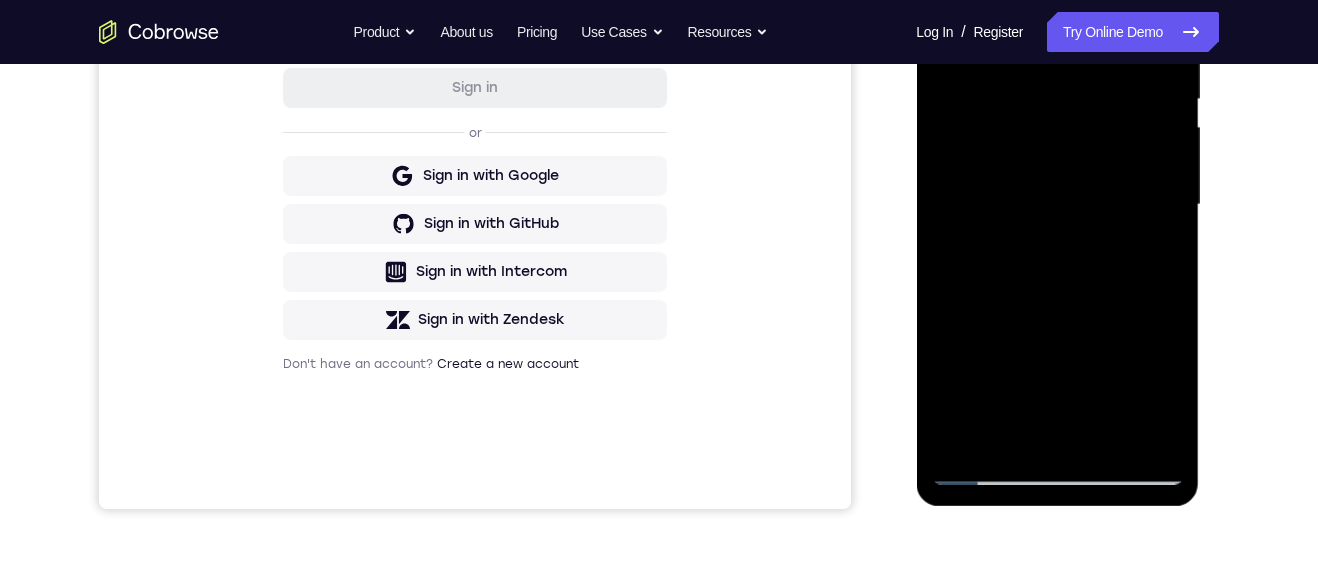 click at bounding box center (1057, 205) 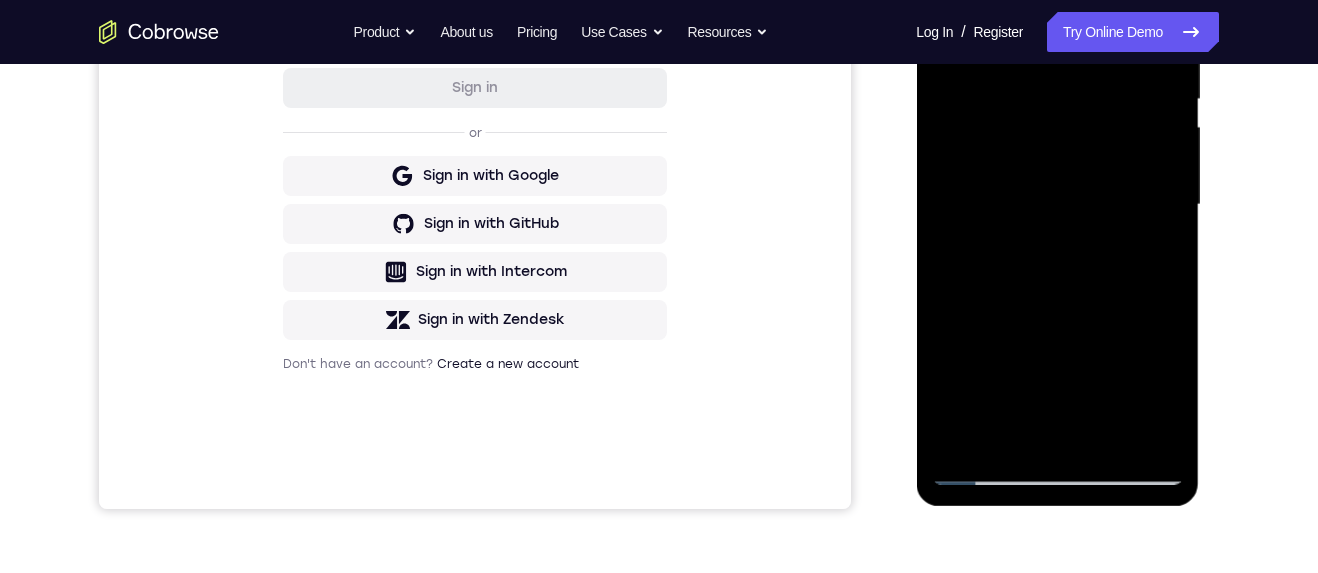 click at bounding box center (1057, 205) 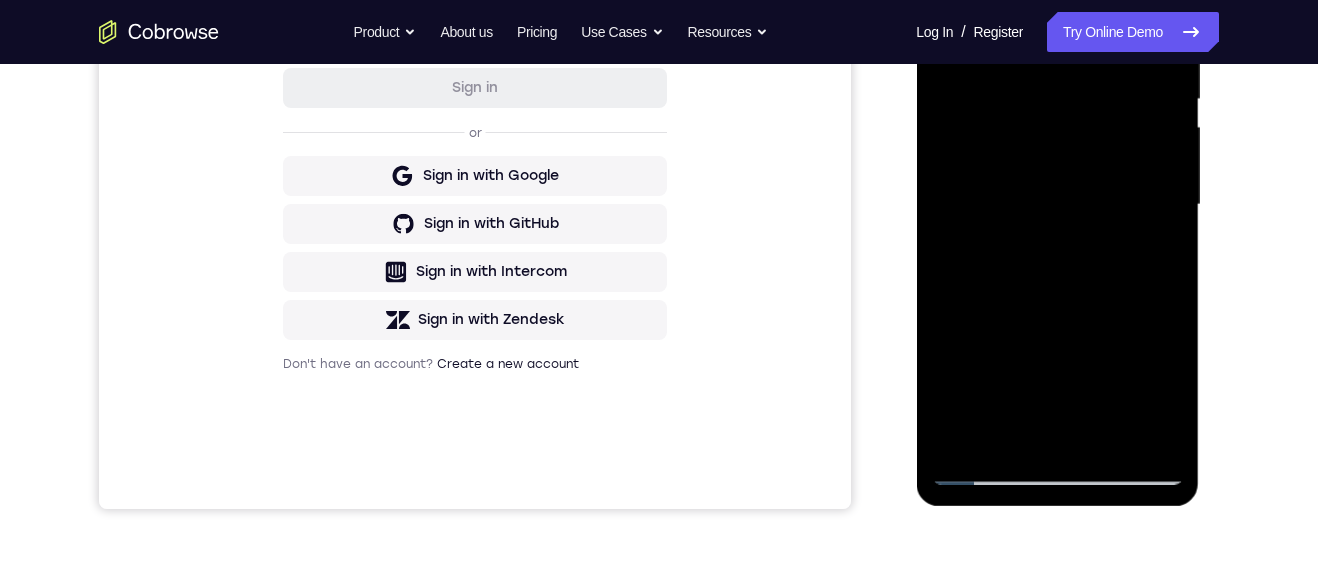 click at bounding box center [1057, 205] 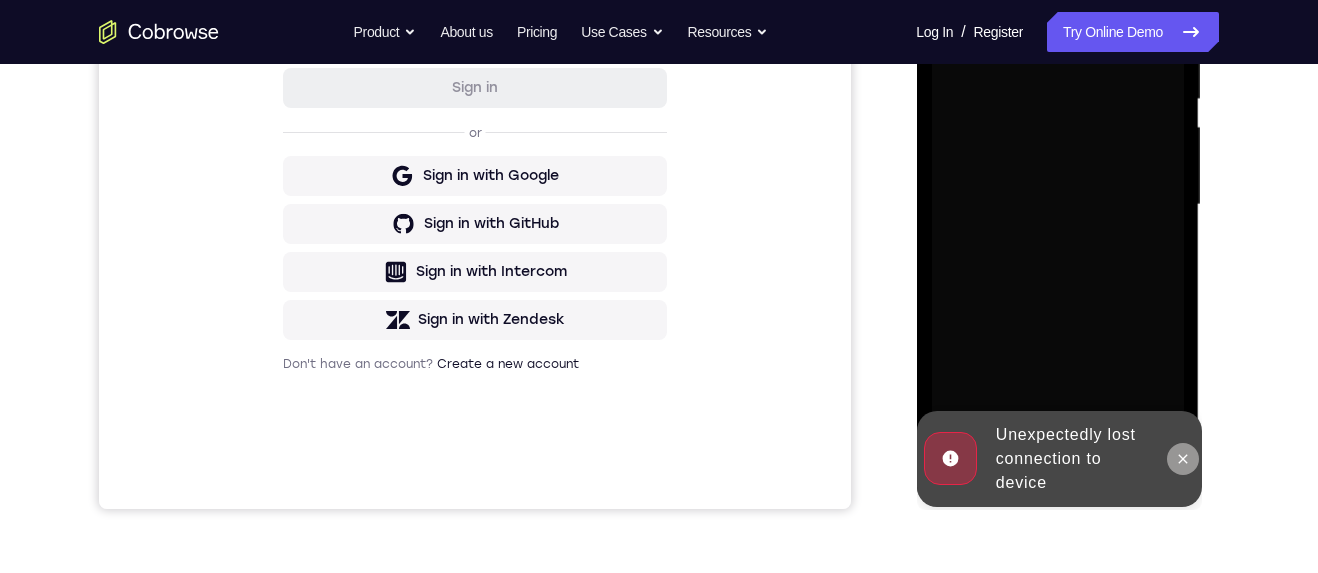 click 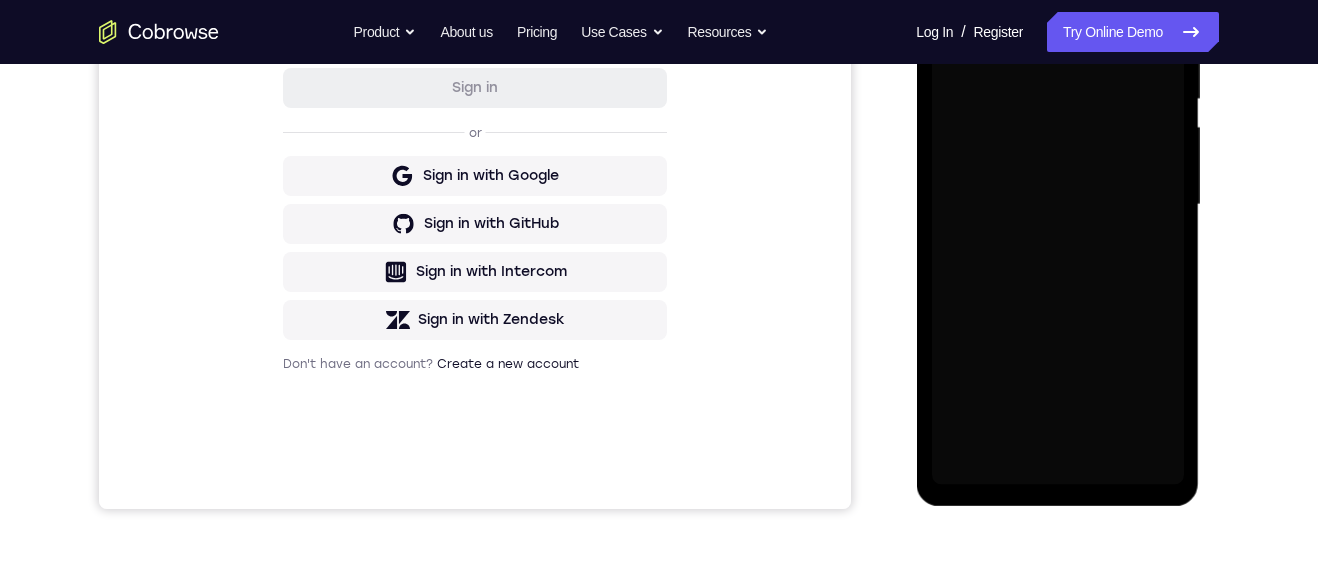 scroll, scrollTop: 244, scrollLeft: 0, axis: vertical 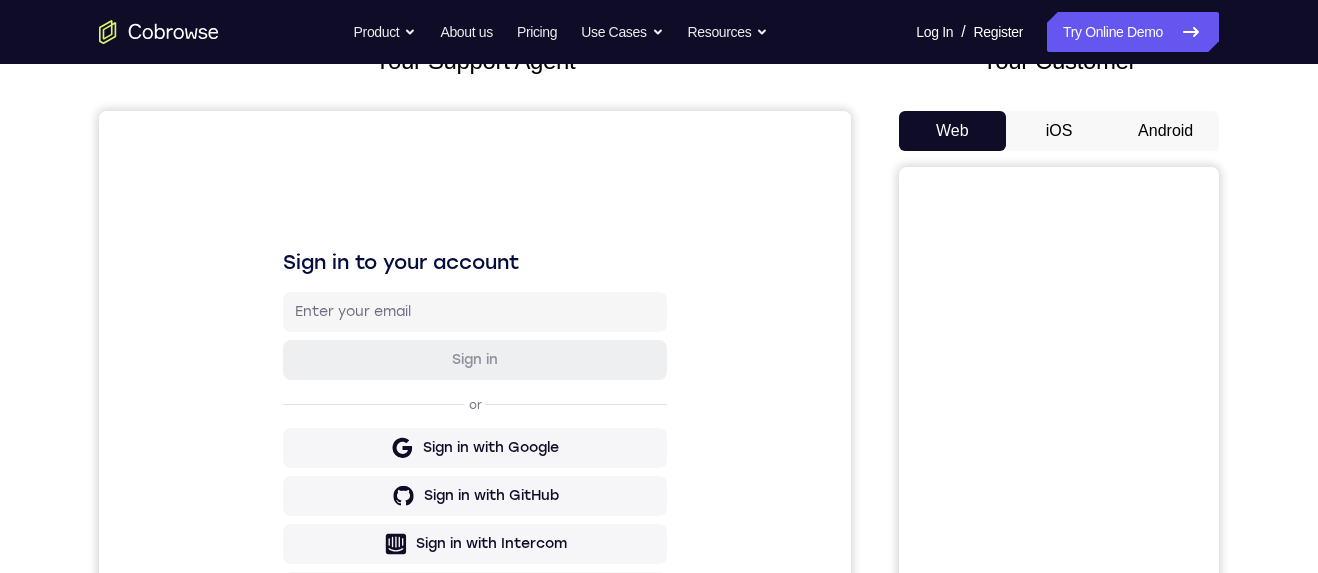 click on "Android" at bounding box center (1165, 131) 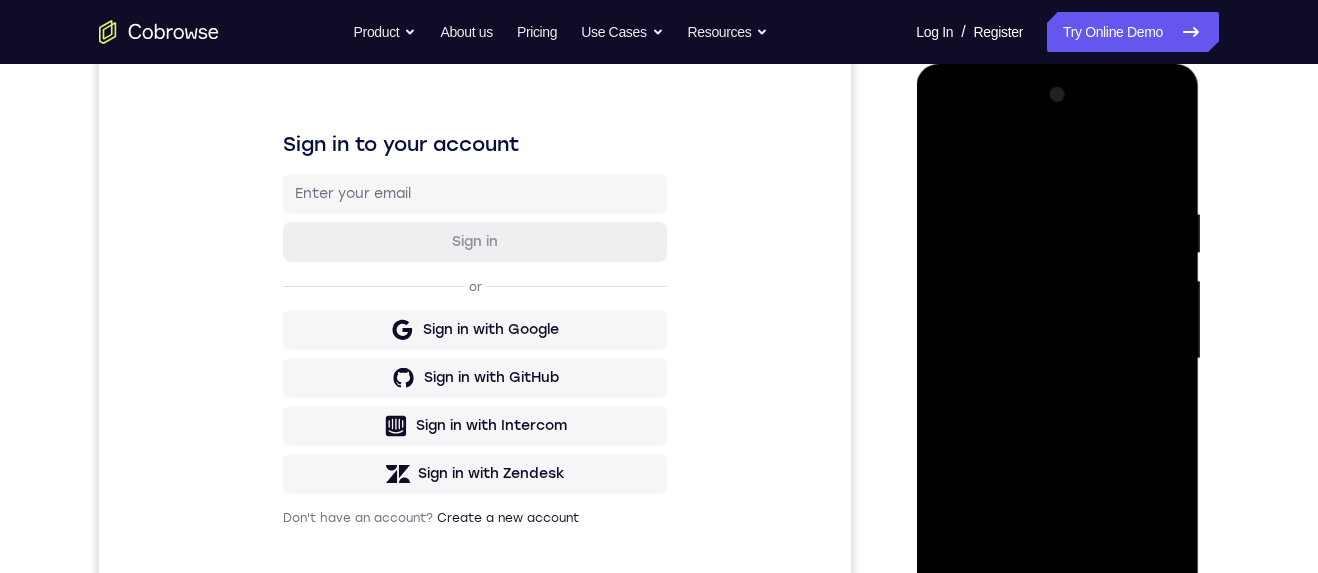 scroll, scrollTop: 507, scrollLeft: 0, axis: vertical 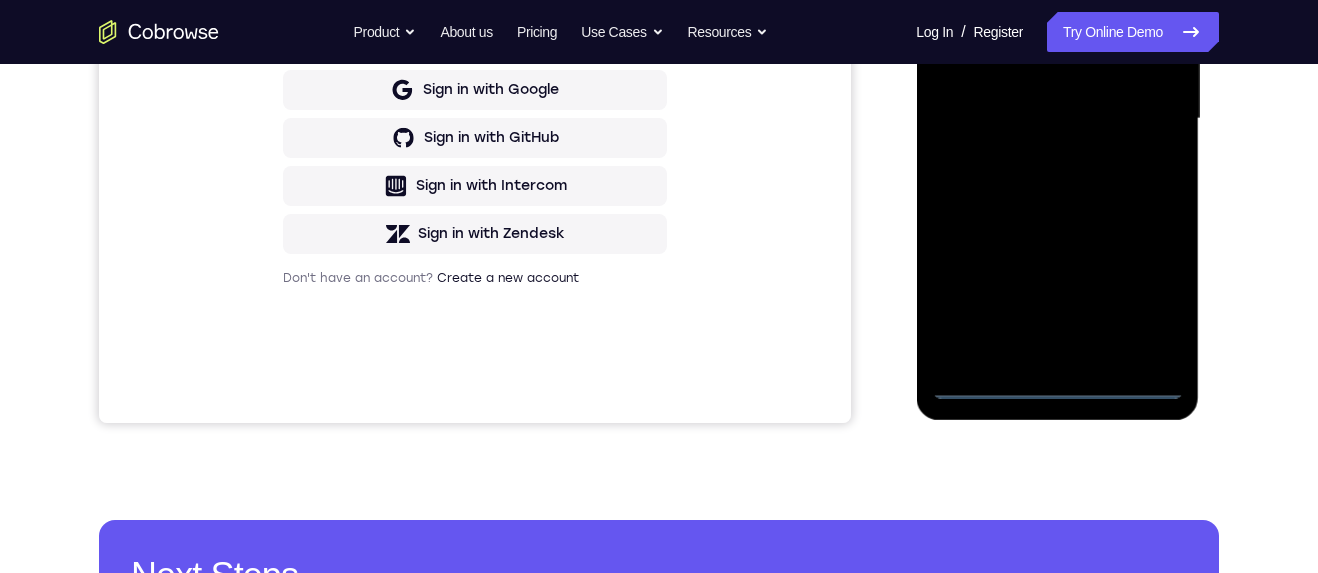 click at bounding box center (1057, 119) 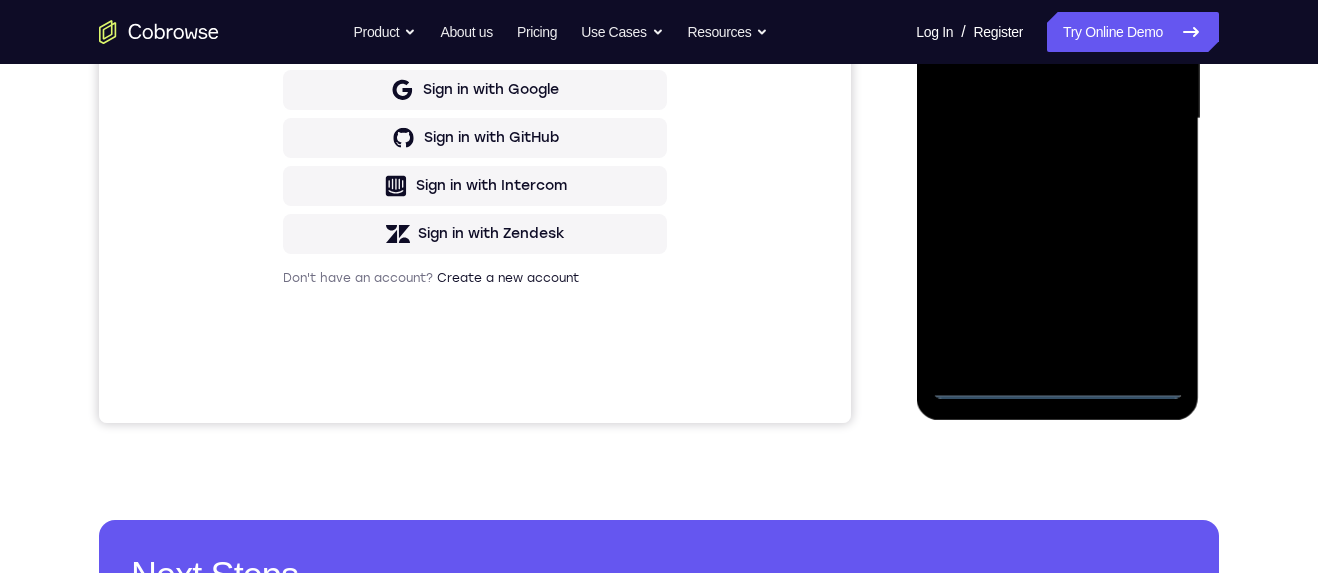 click at bounding box center (1057, 119) 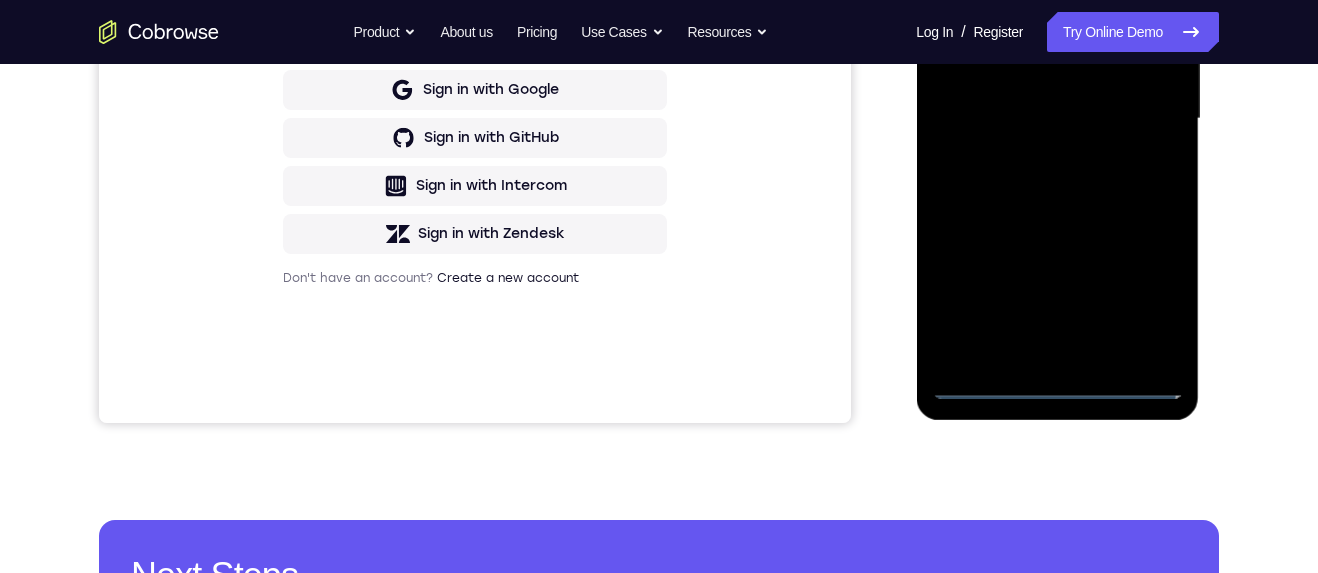 click at bounding box center (1057, 119) 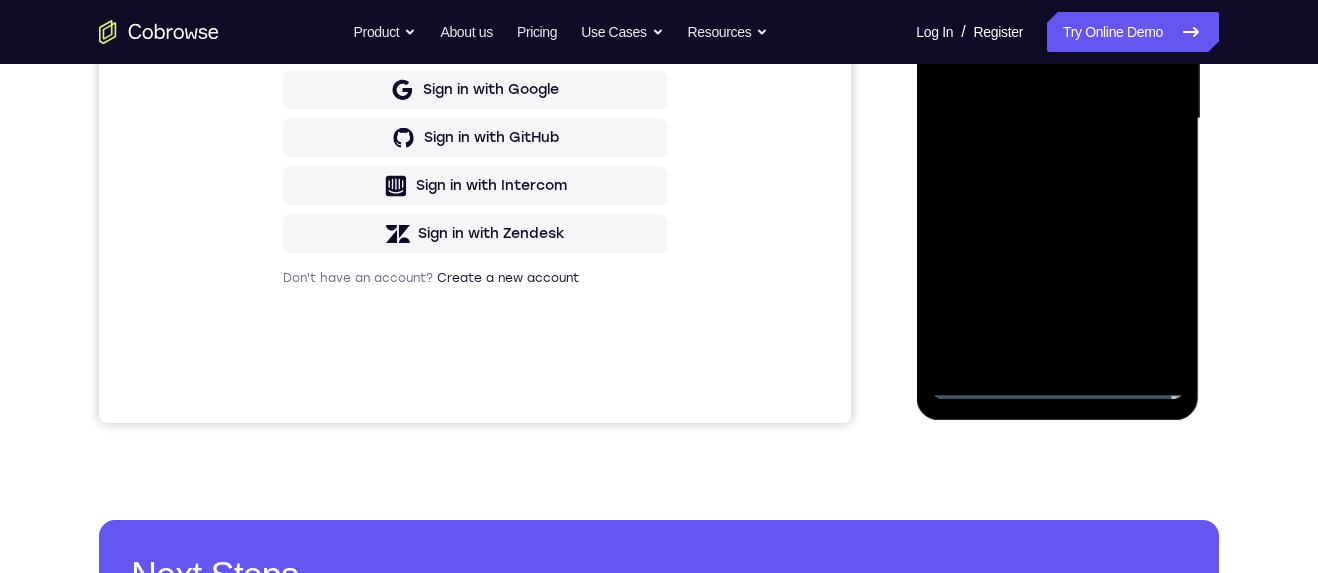click at bounding box center (1057, 119) 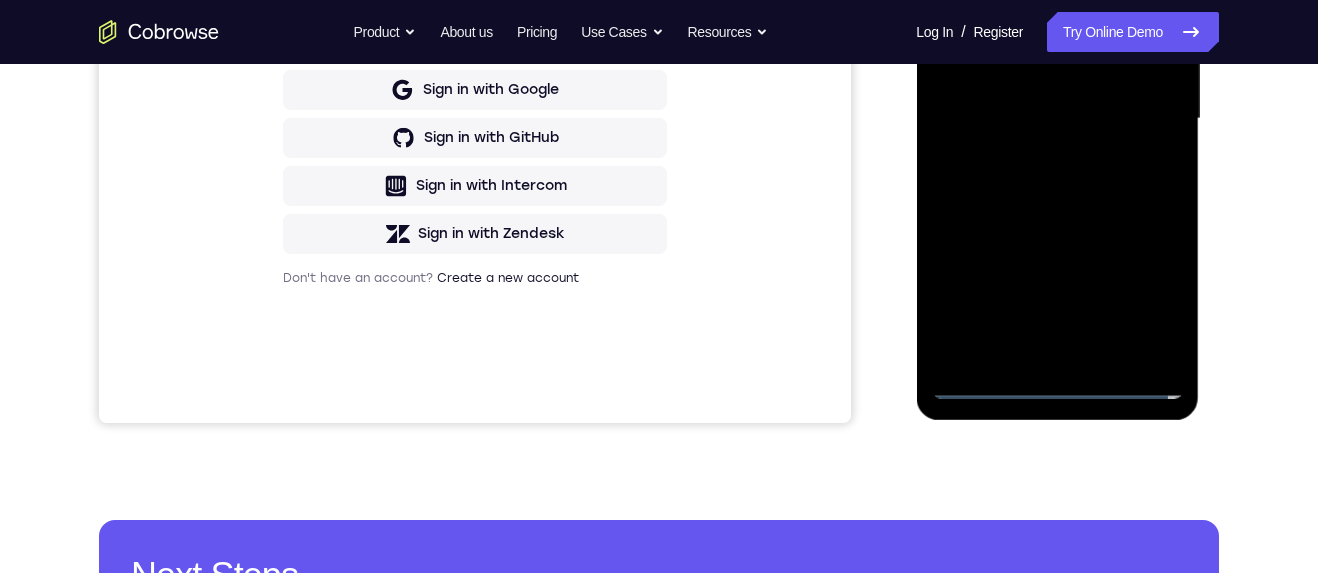 click at bounding box center (1057, 119) 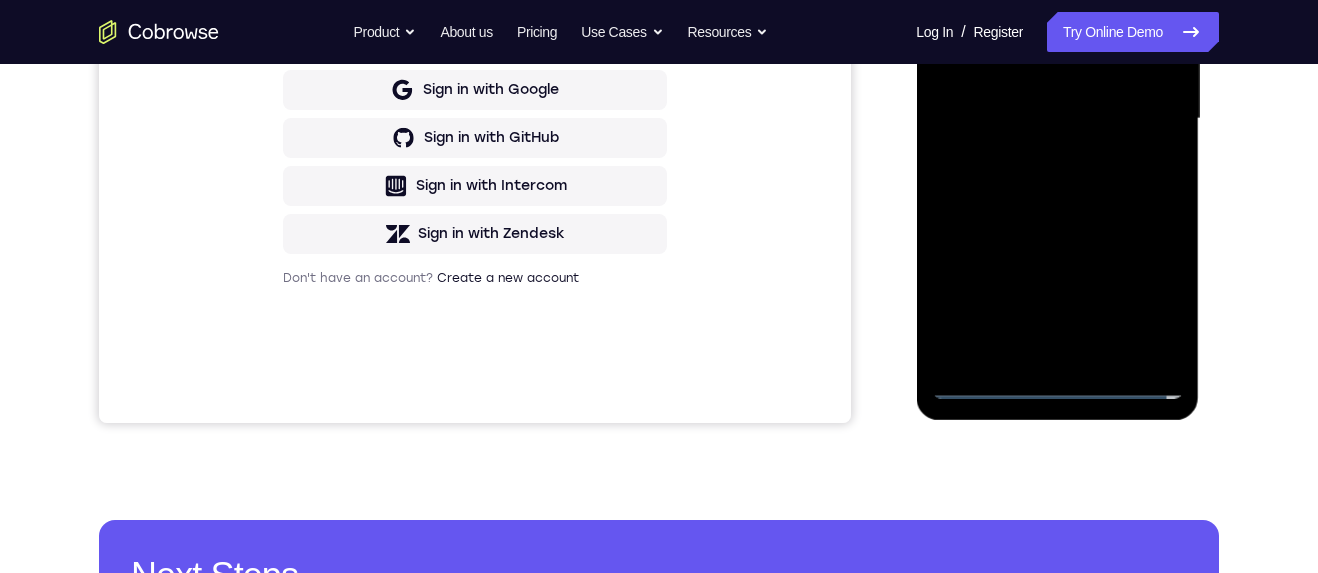 click at bounding box center [1057, 119] 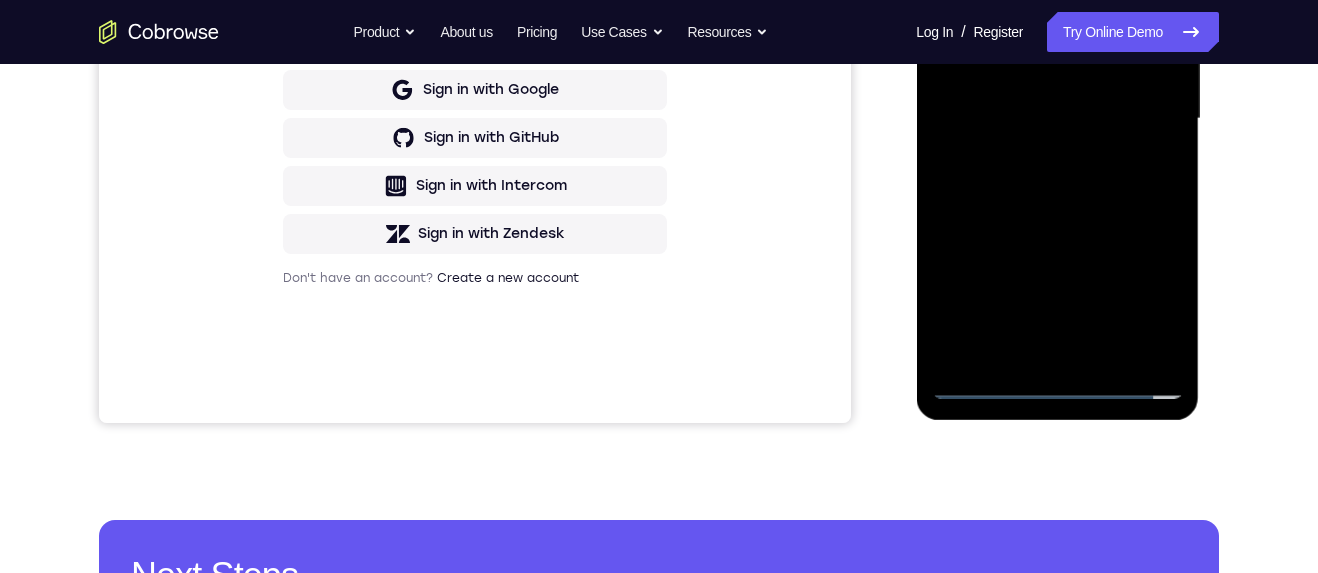 click at bounding box center [1057, 119] 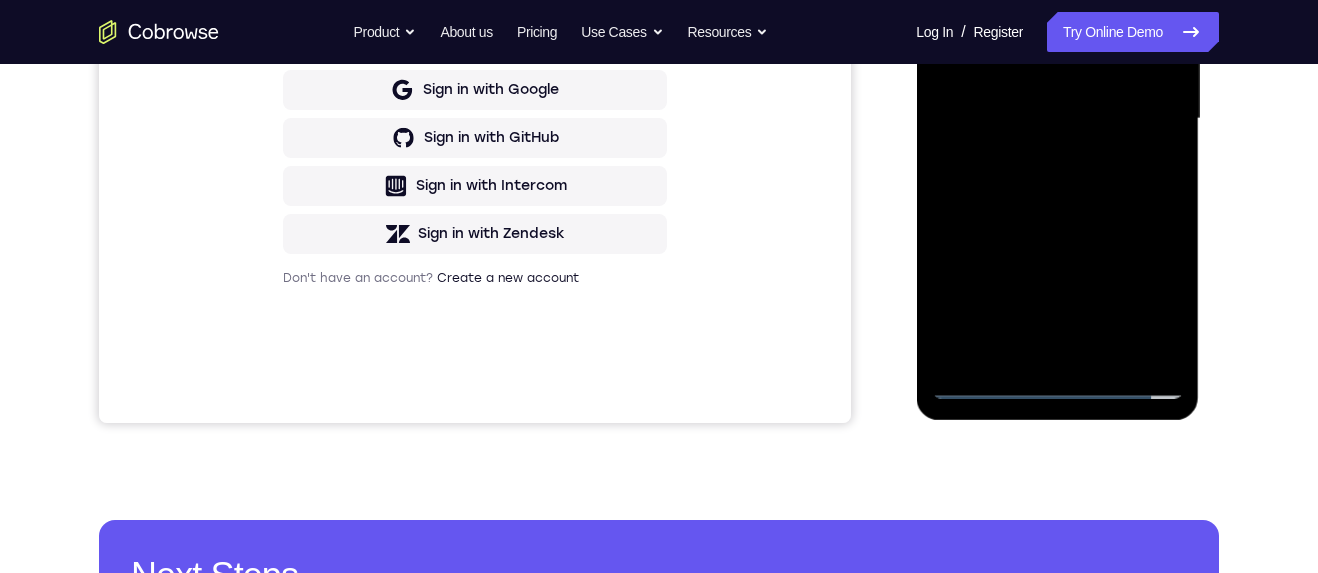 click at bounding box center [1057, 119] 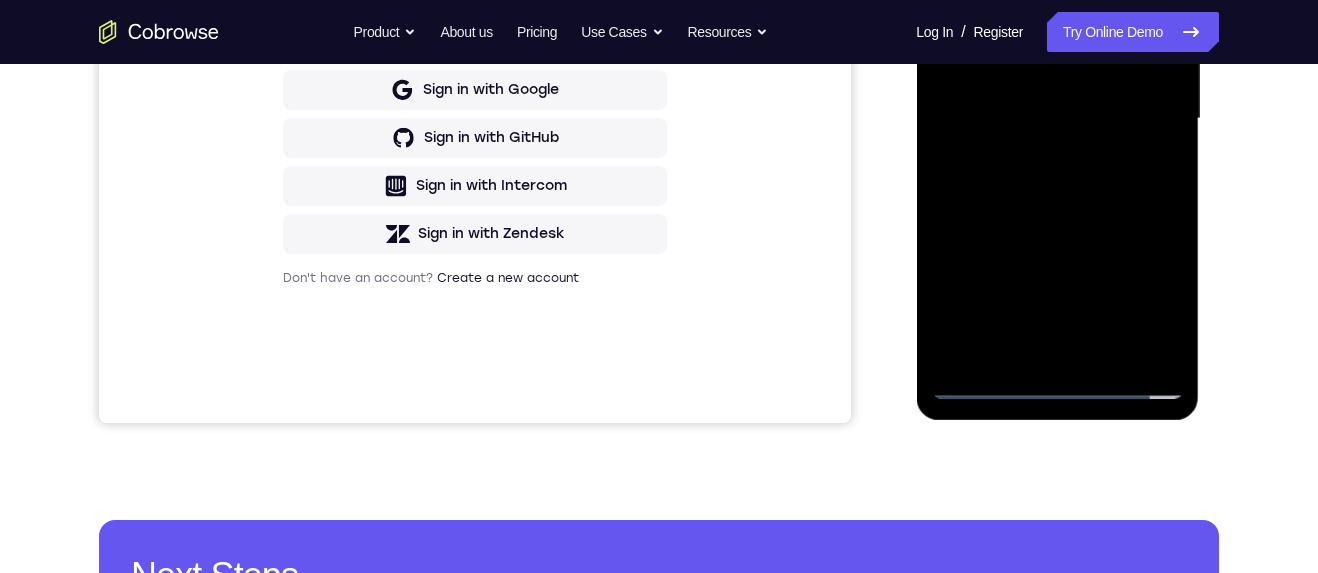 click at bounding box center [1057, 119] 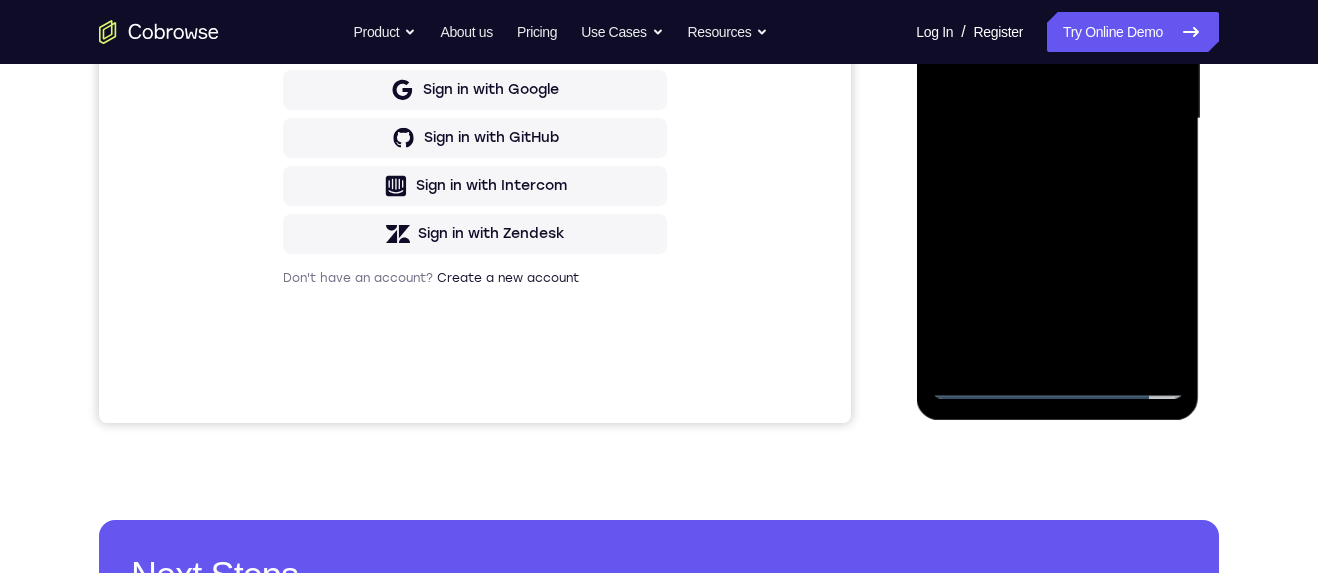 click at bounding box center (1057, 119) 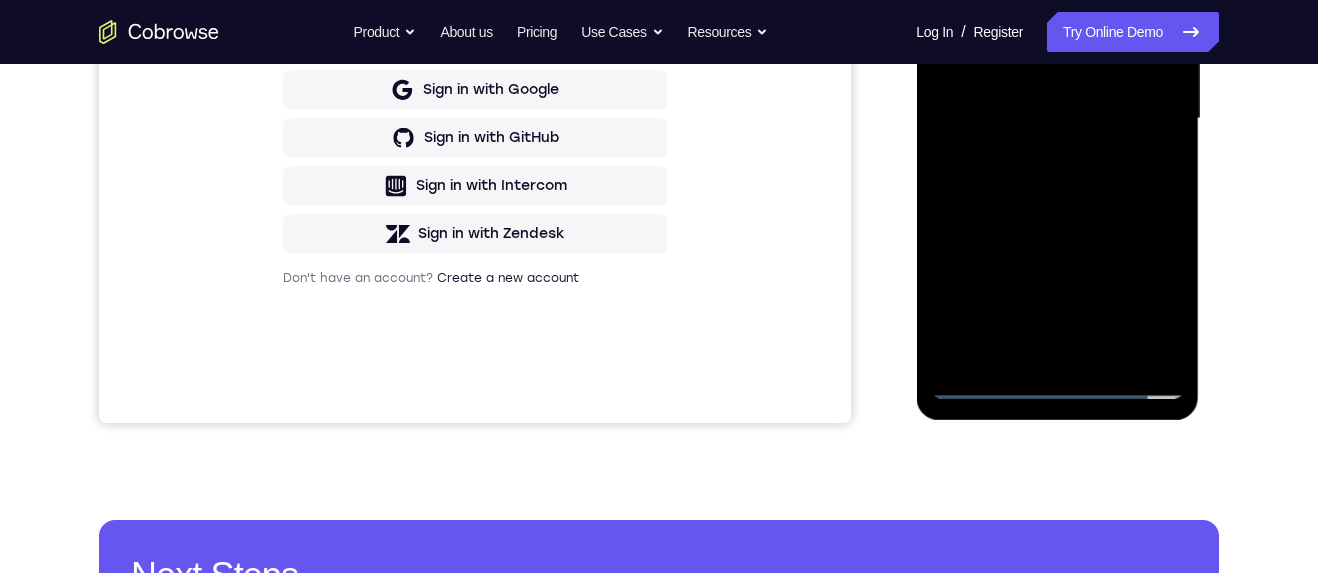 click at bounding box center (1057, 119) 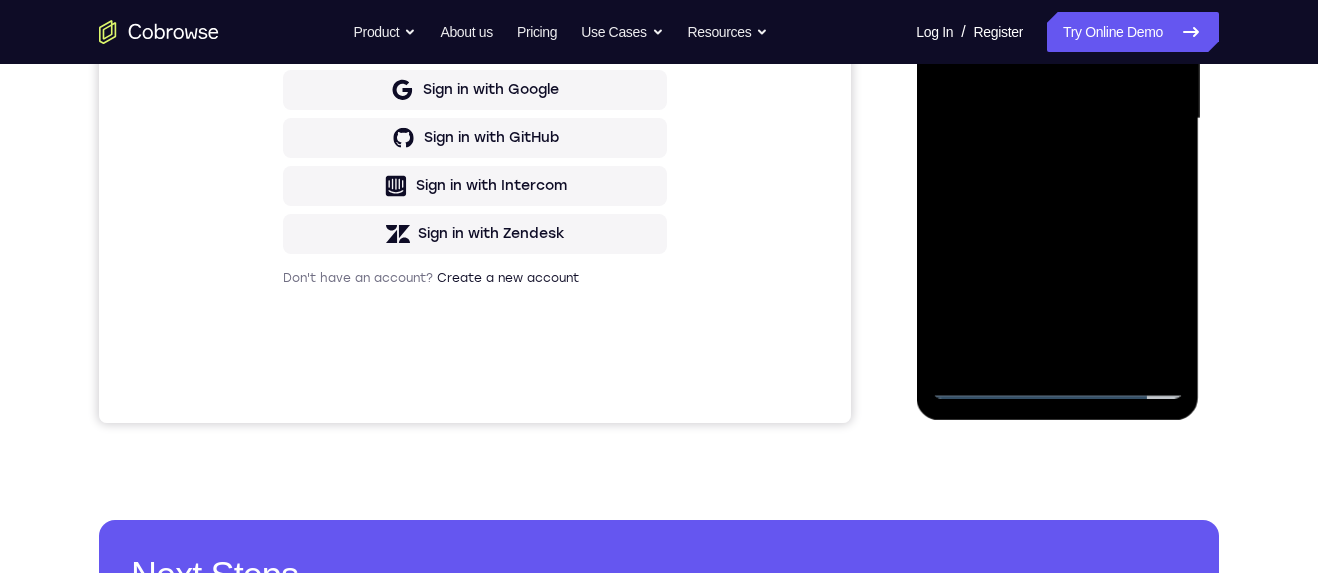 click at bounding box center [1057, 119] 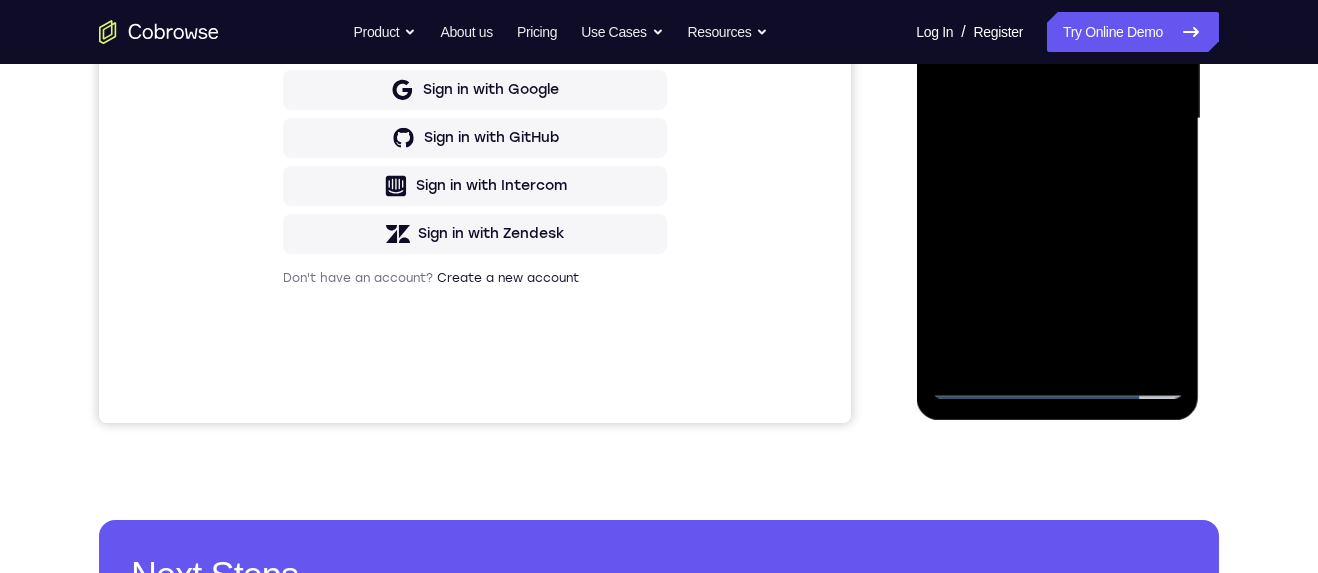 click at bounding box center (1057, 119) 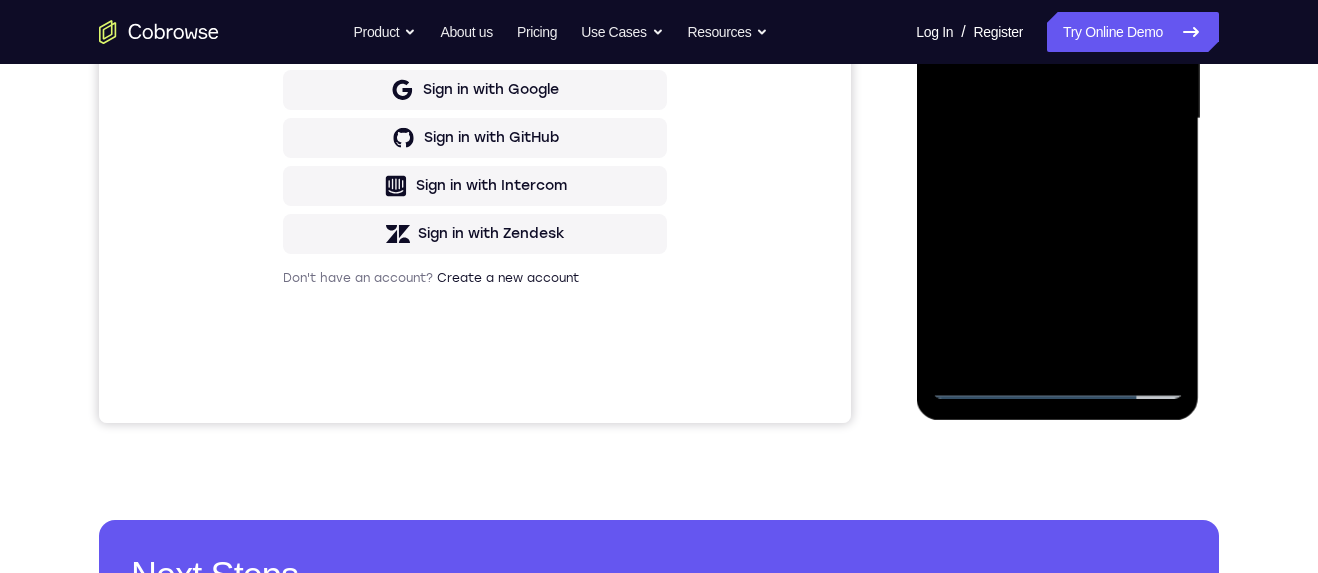 click at bounding box center [1057, 119] 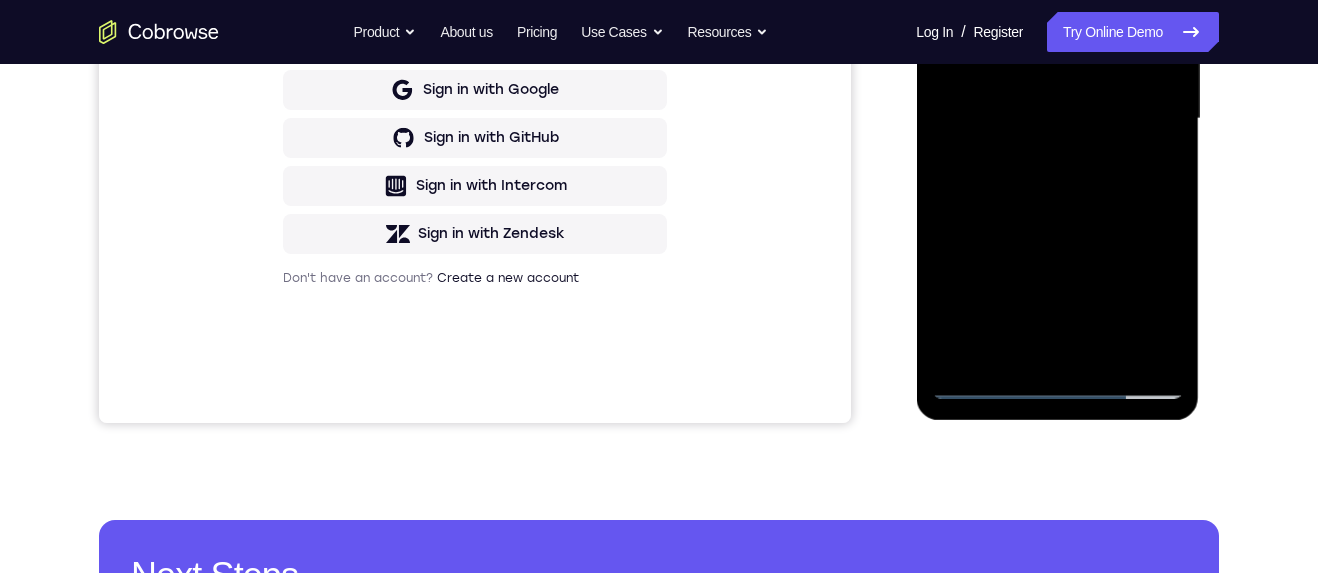 click at bounding box center (1057, 119) 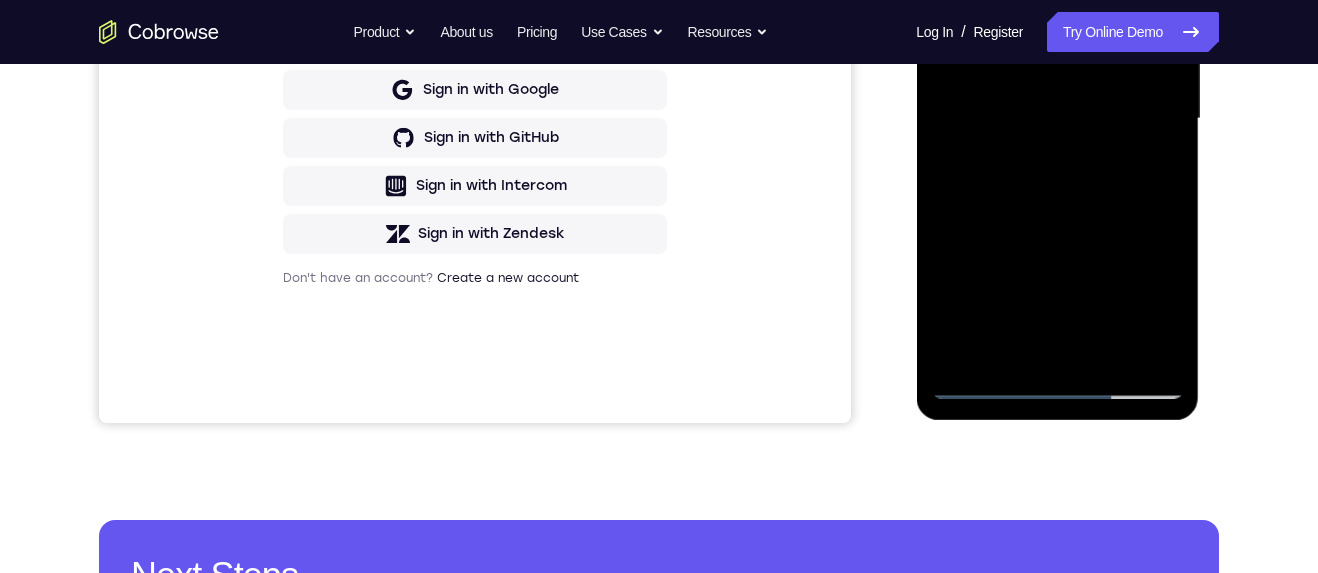click at bounding box center (1057, 119) 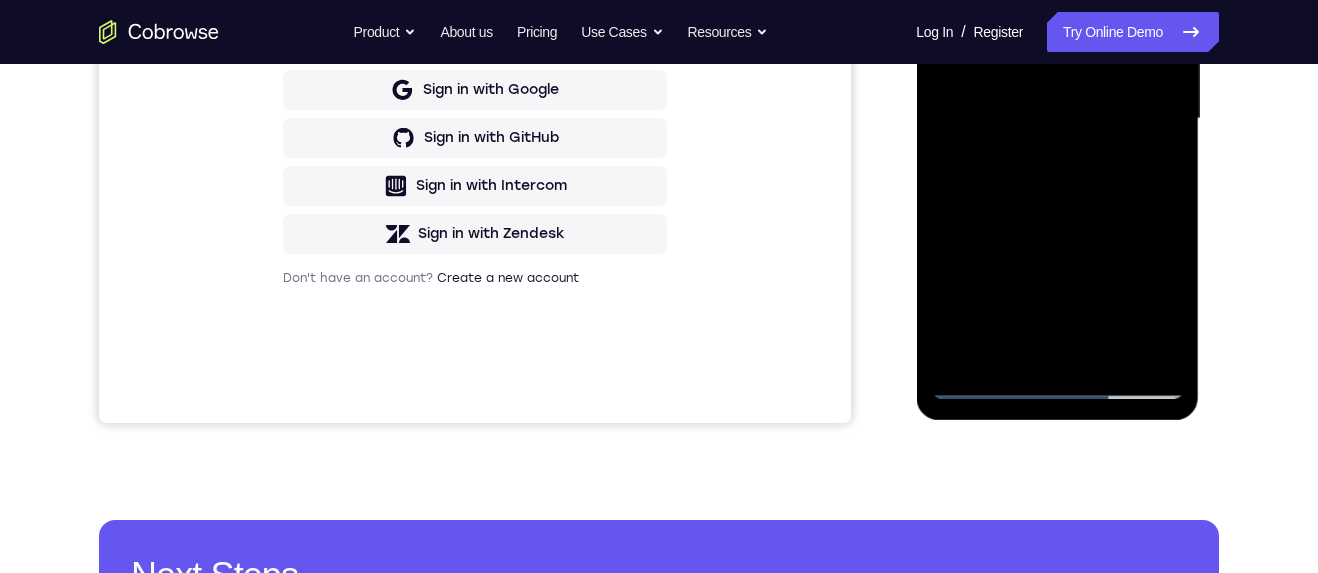 click at bounding box center [1057, 122] 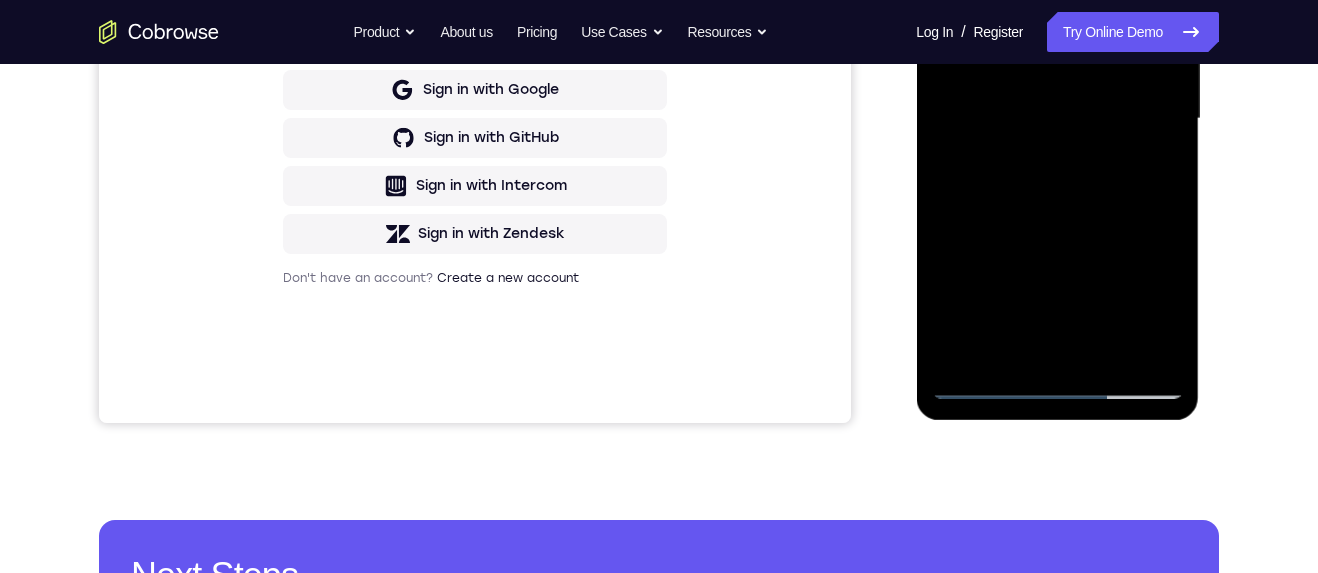 click at bounding box center [1057, 119] 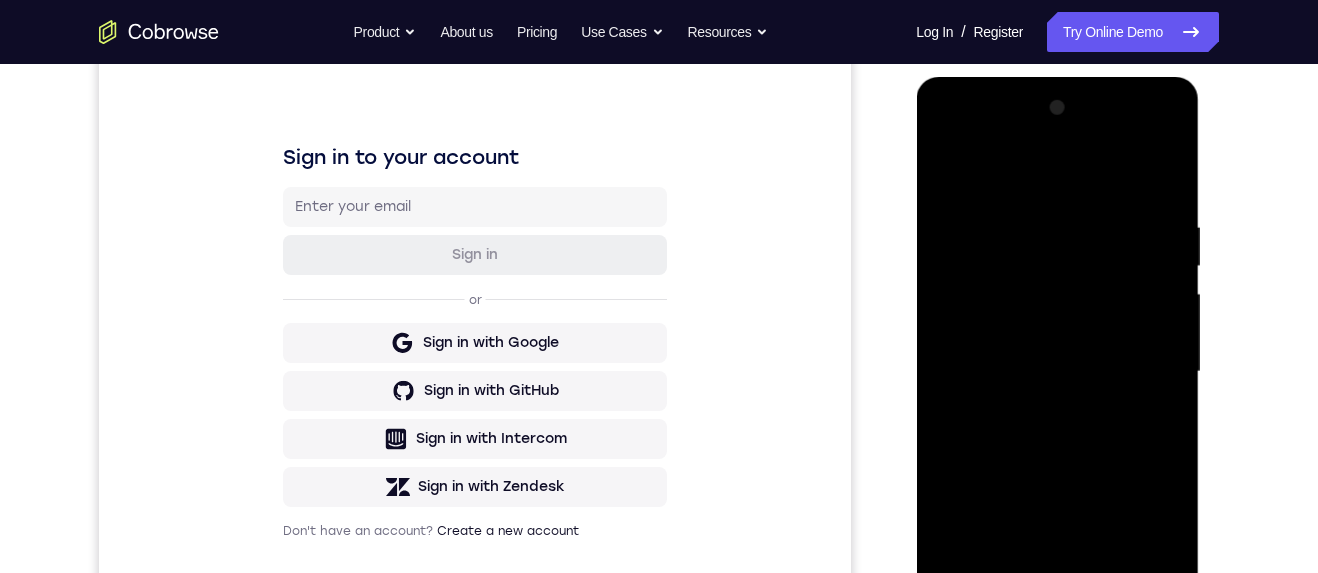 scroll, scrollTop: 0, scrollLeft: 0, axis: both 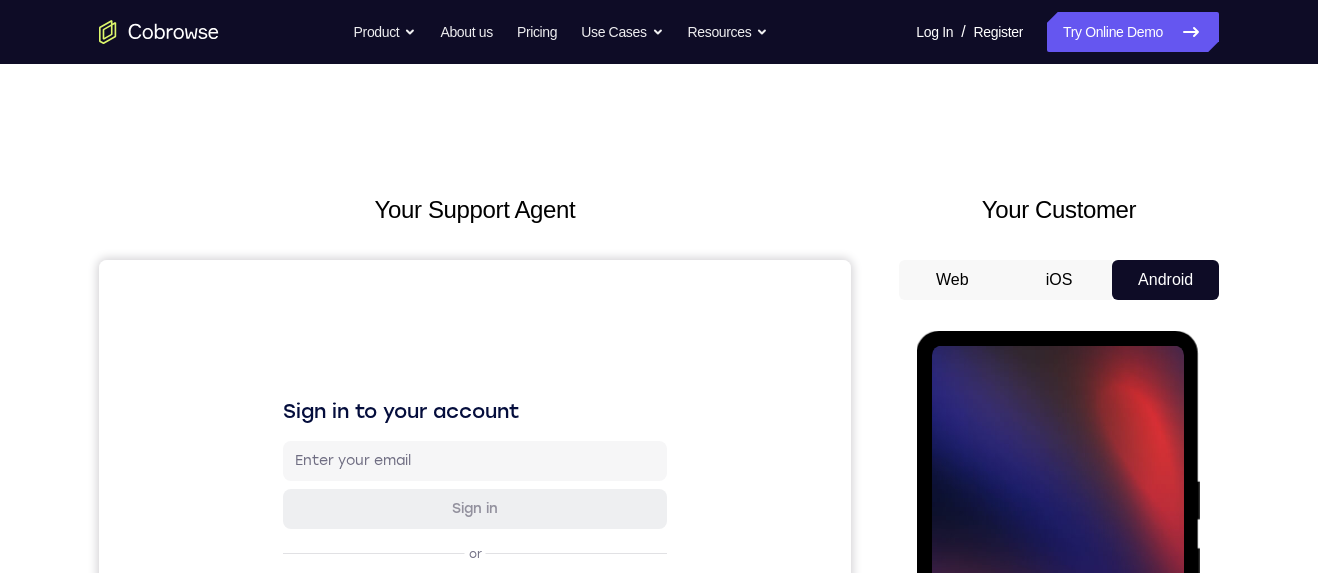 click on "Tap to Start" at bounding box center [1057, 626] 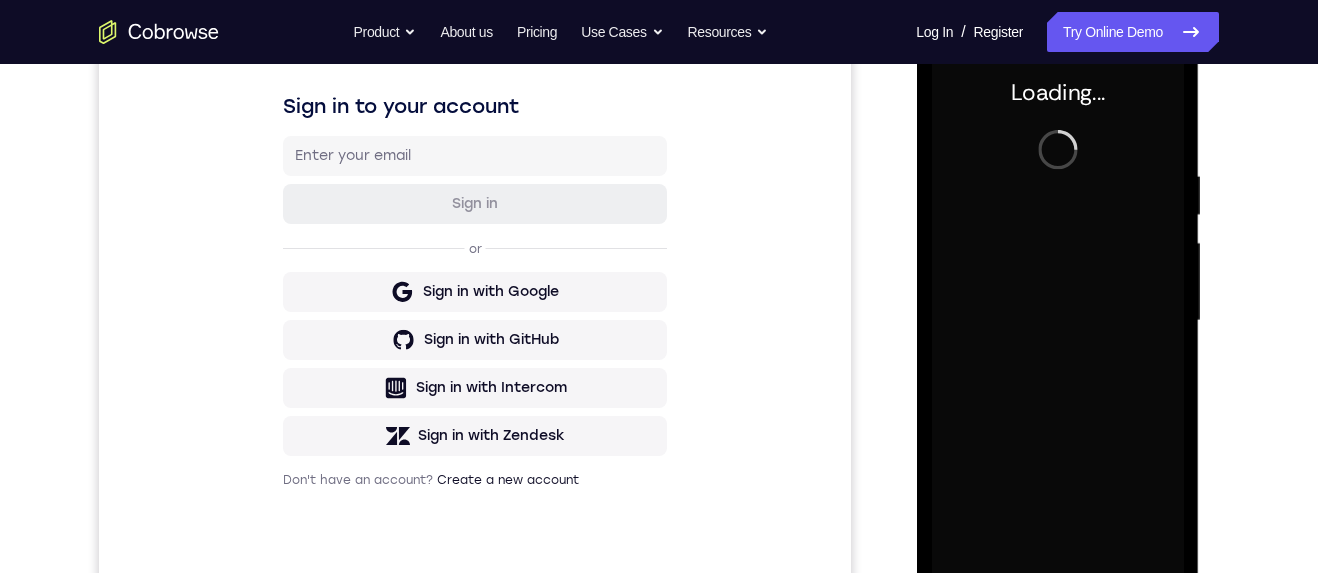 scroll, scrollTop: 0, scrollLeft: 0, axis: both 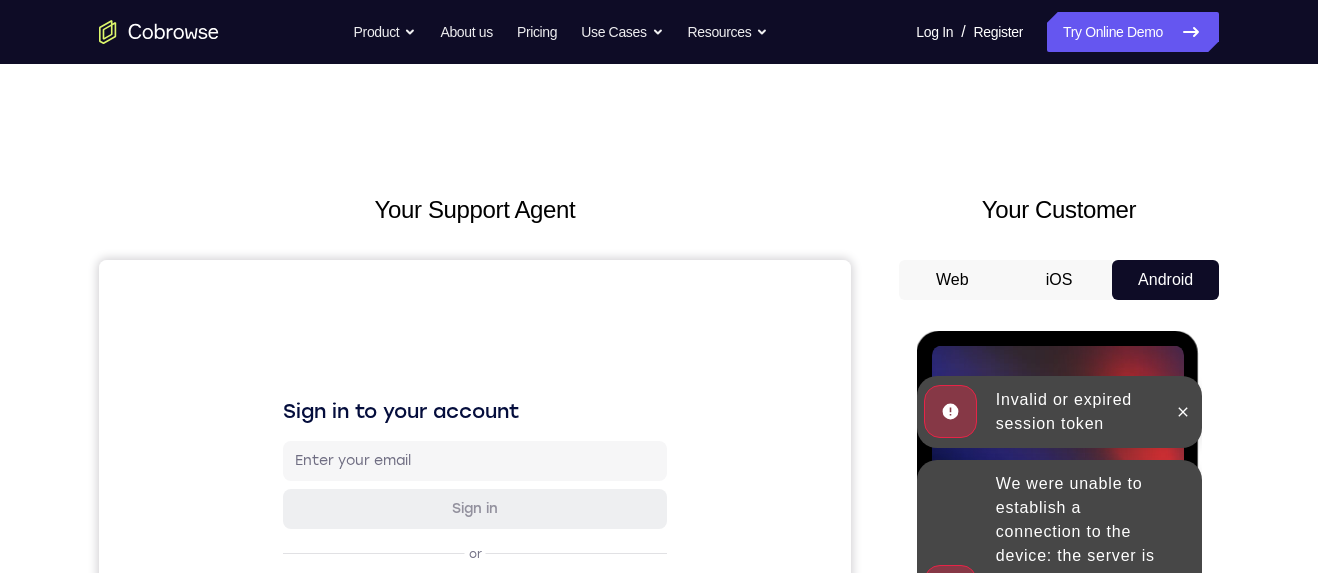 click 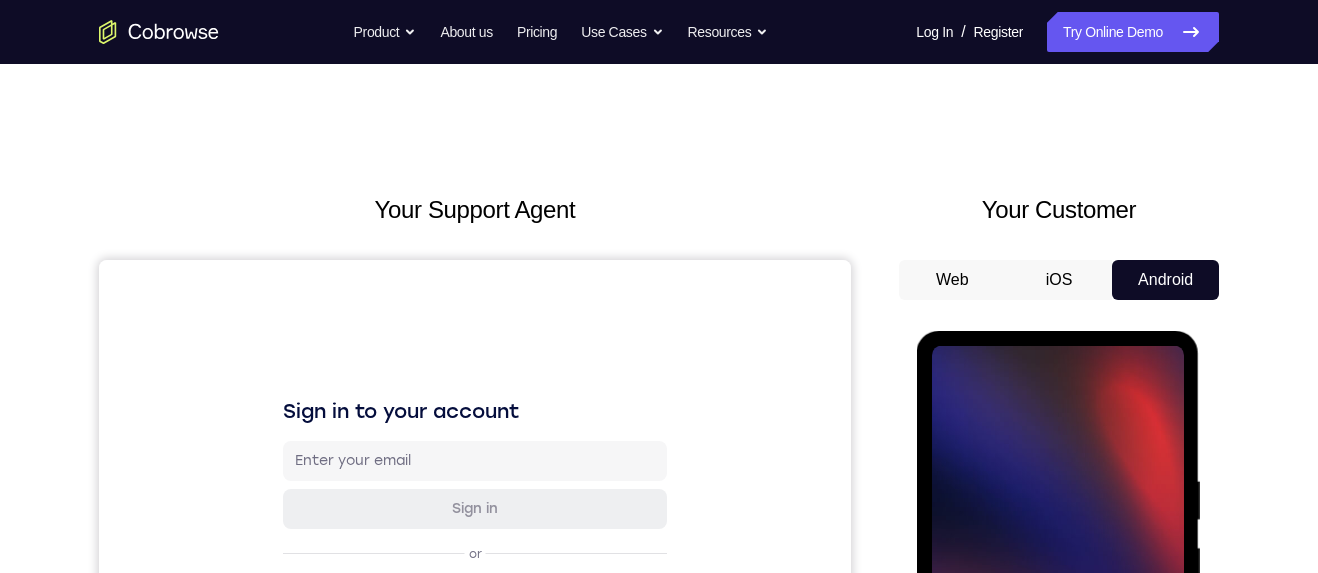 click 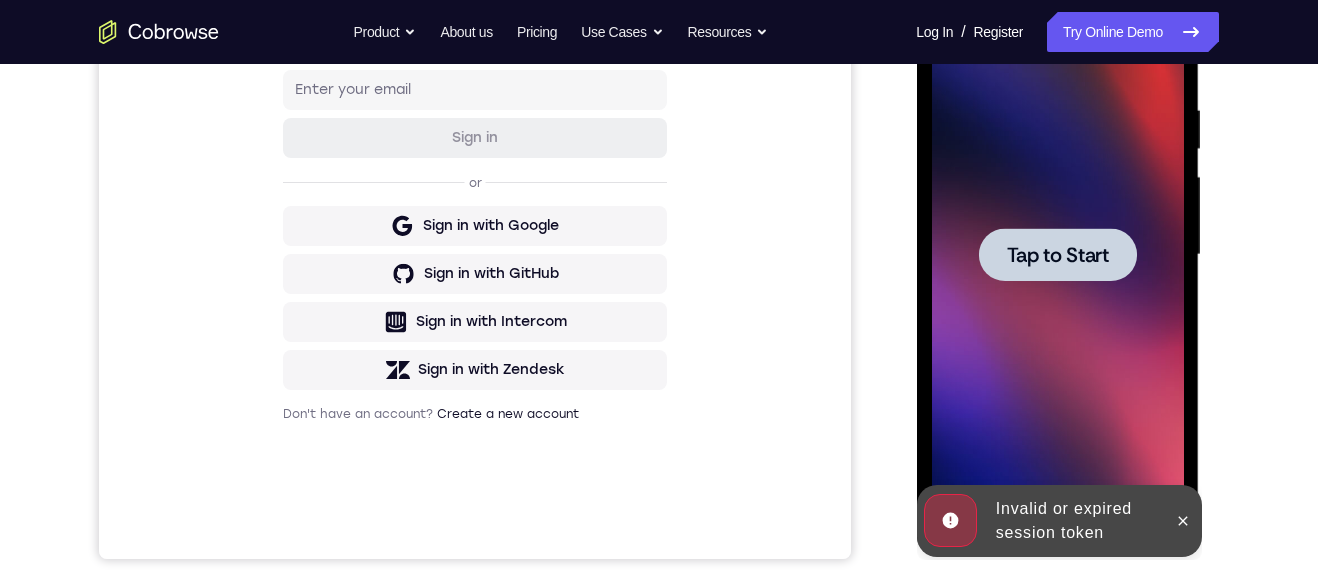 scroll, scrollTop: 0, scrollLeft: 0, axis: both 